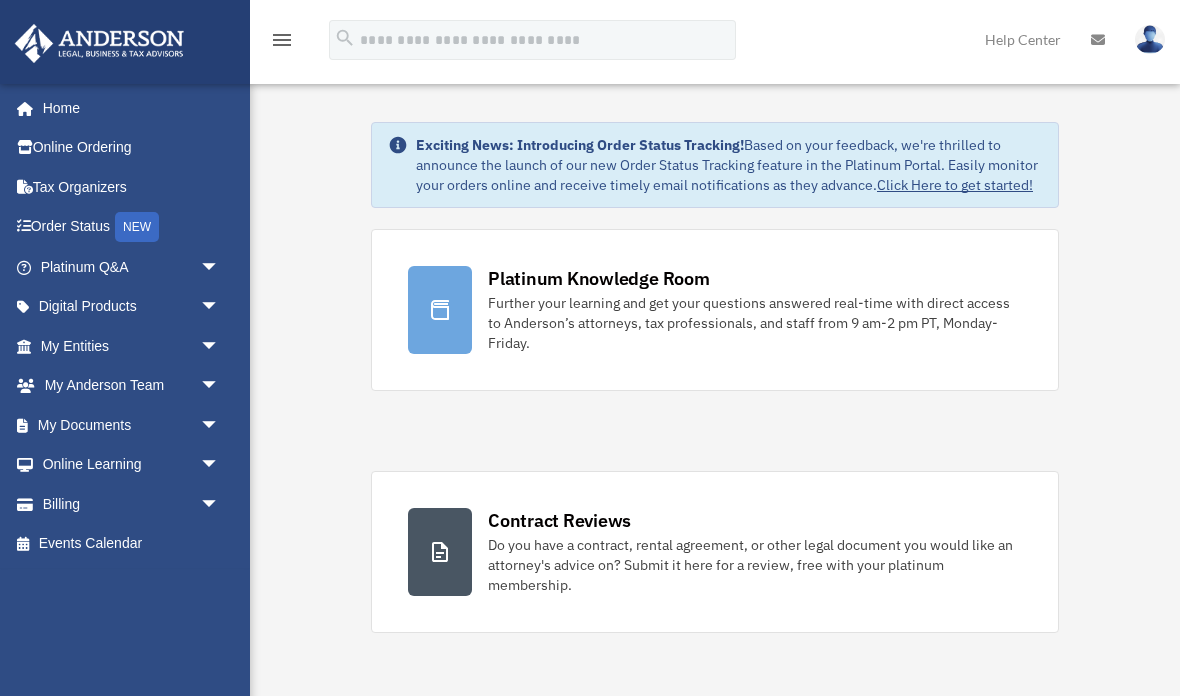 scroll, scrollTop: 0, scrollLeft: 0, axis: both 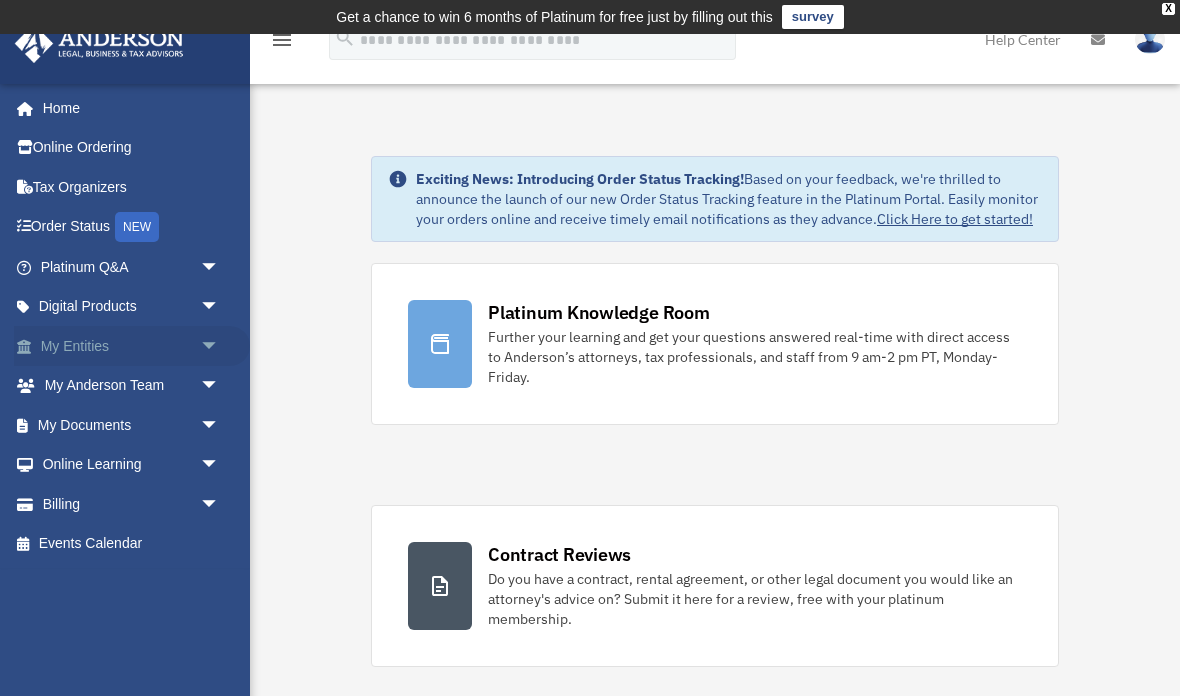 click on "My Entities arrow_drop_down" at bounding box center (132, 346) 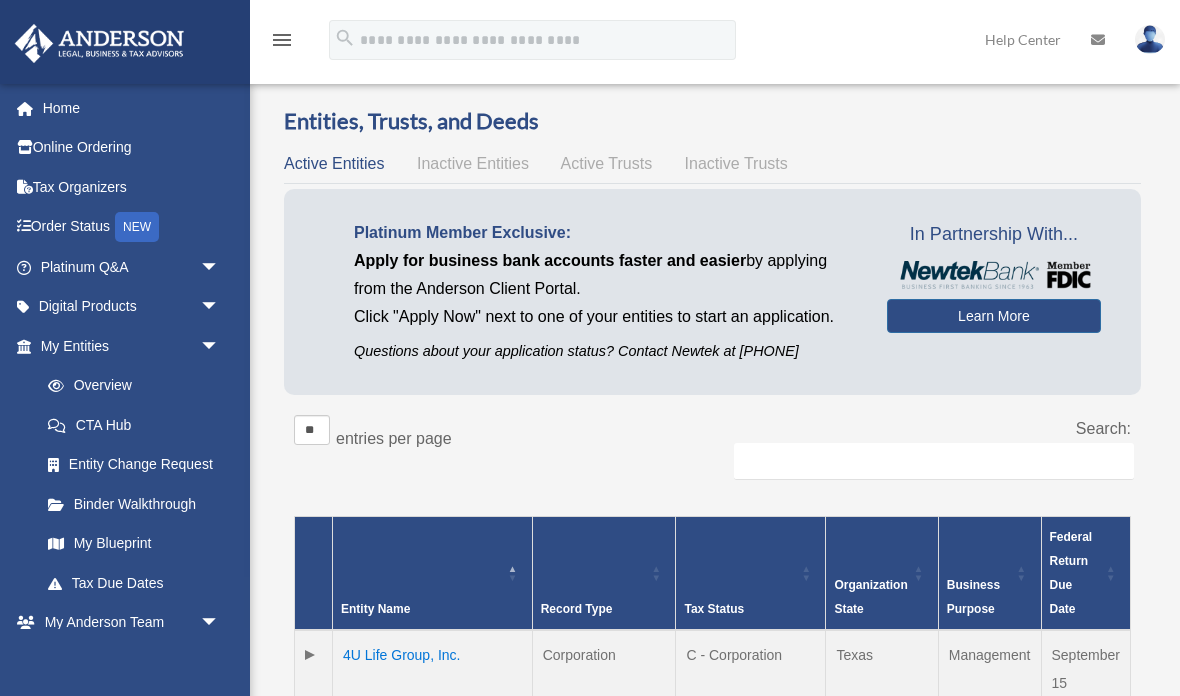 click on "CTA Hub" at bounding box center [134, 425] 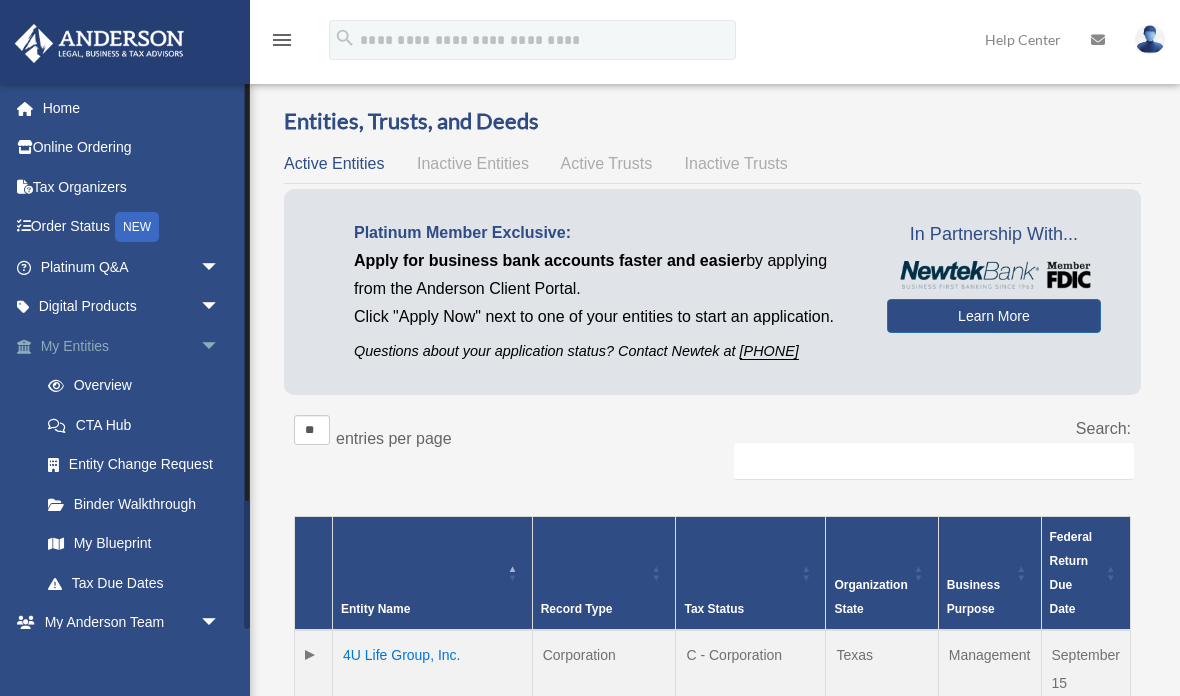 click on "arrow_drop_down" at bounding box center (220, 346) 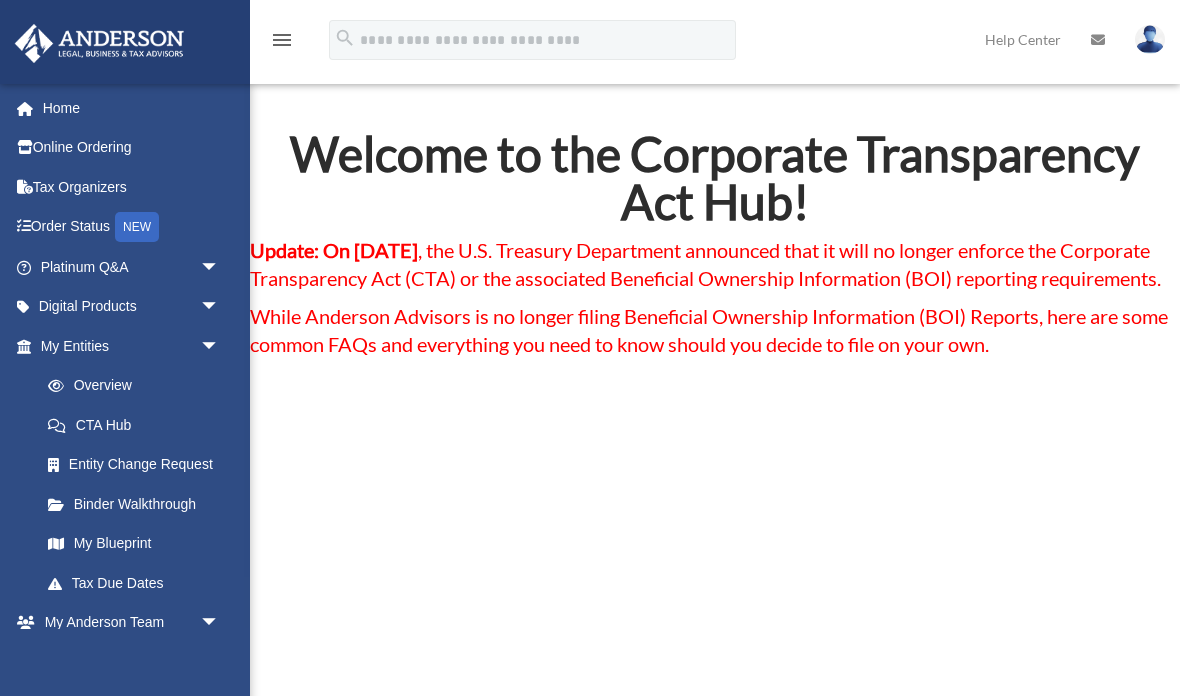 scroll, scrollTop: 0, scrollLeft: 0, axis: both 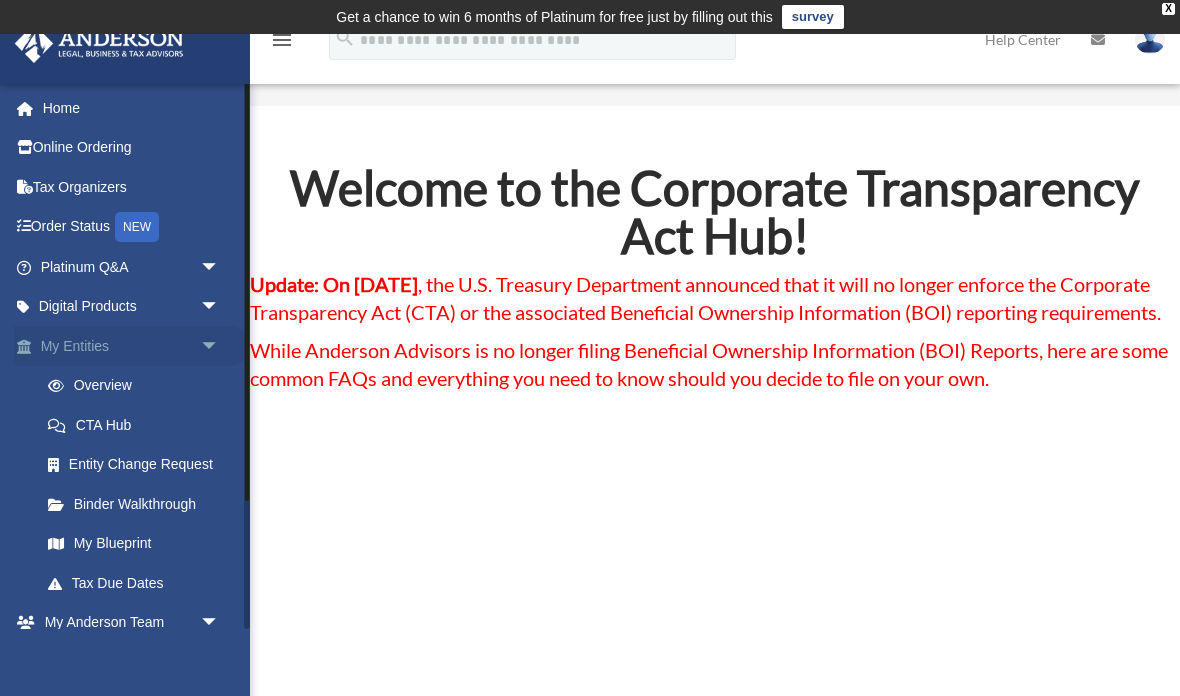 click on "arrow_drop_down" at bounding box center [220, 346] 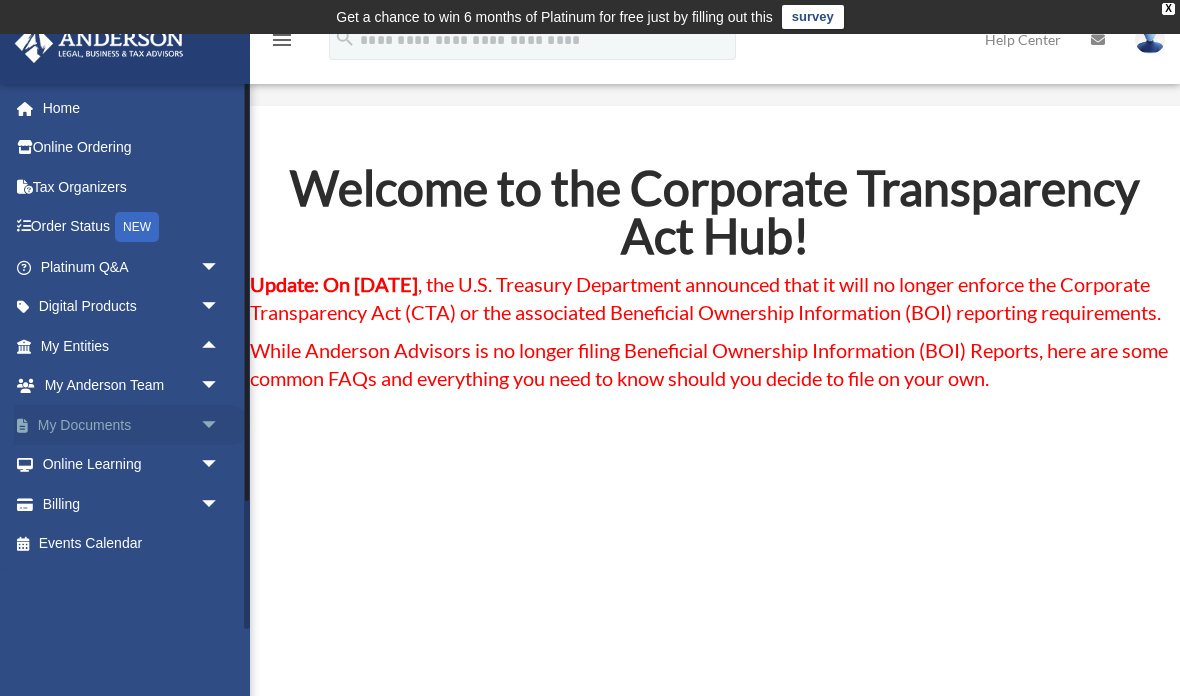 click on "arrow_drop_down" at bounding box center [220, 425] 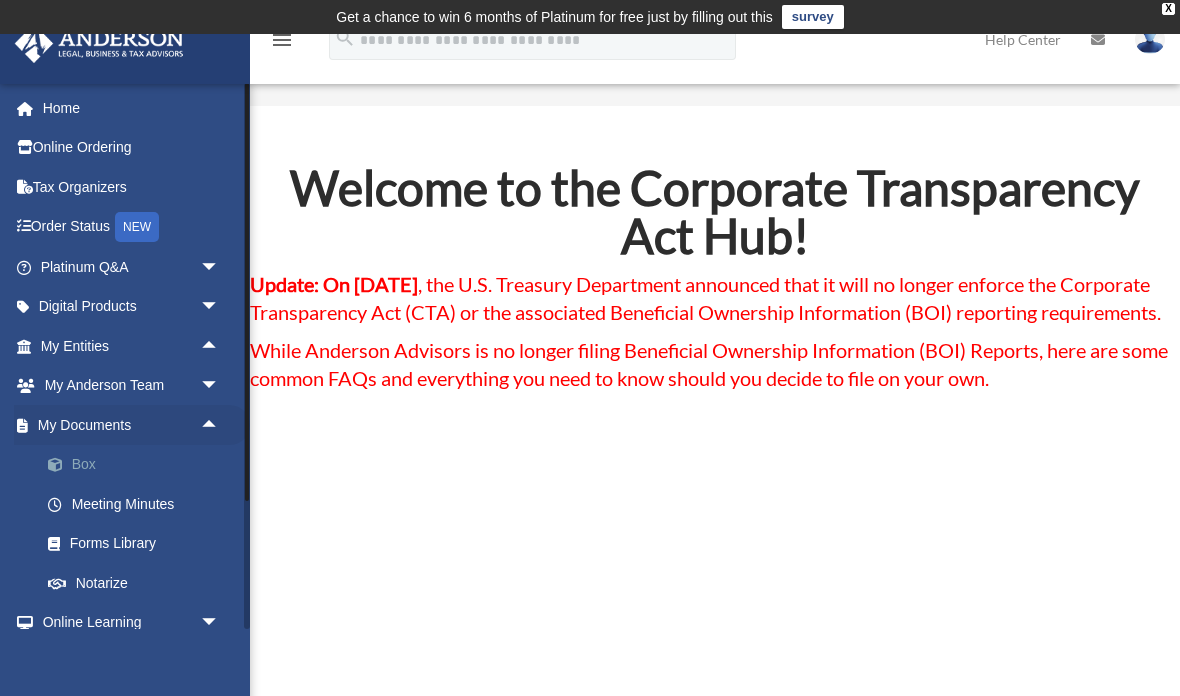 click on "Box" at bounding box center [139, 465] 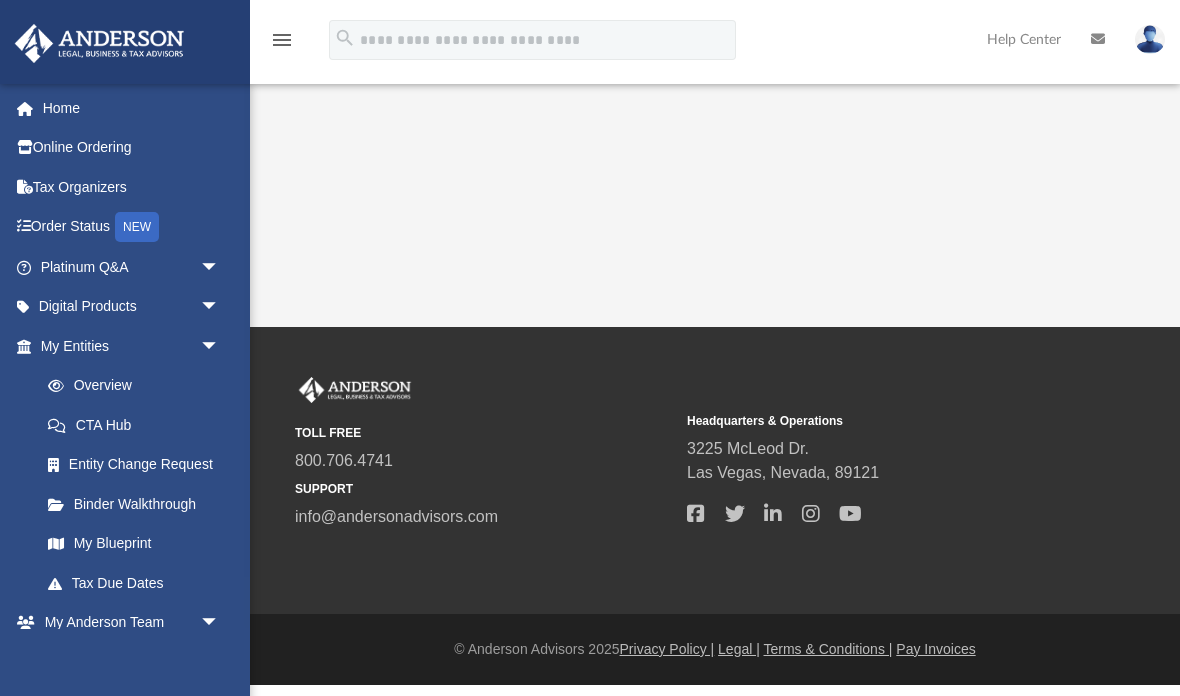 scroll, scrollTop: 0, scrollLeft: 0, axis: both 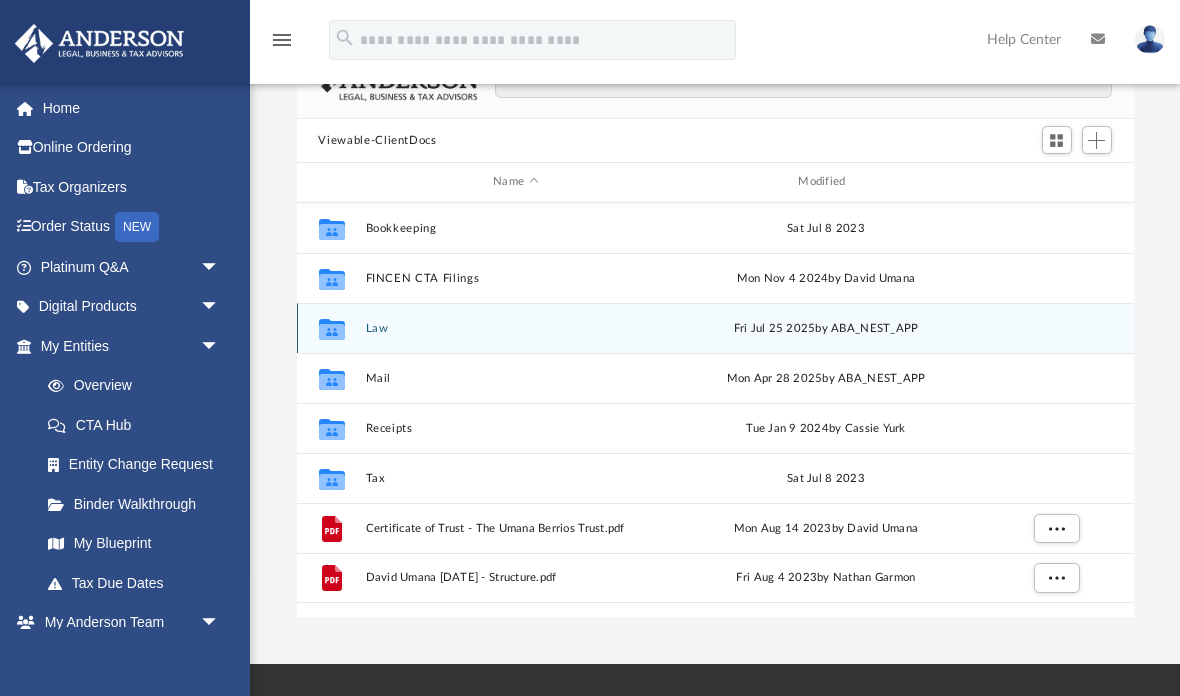 click on "Collaborated Folder Law Fri Jul 25 2025  by ABA_NEST_APP" at bounding box center (715, 328) 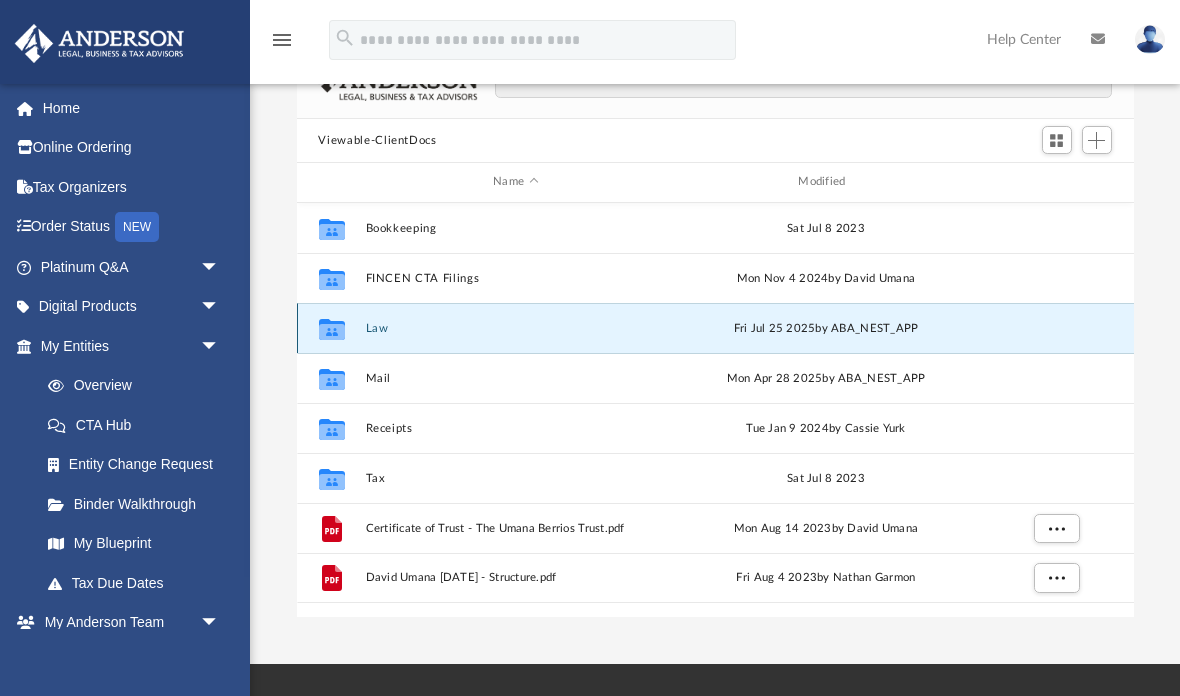 click on "Law" at bounding box center [515, 328] 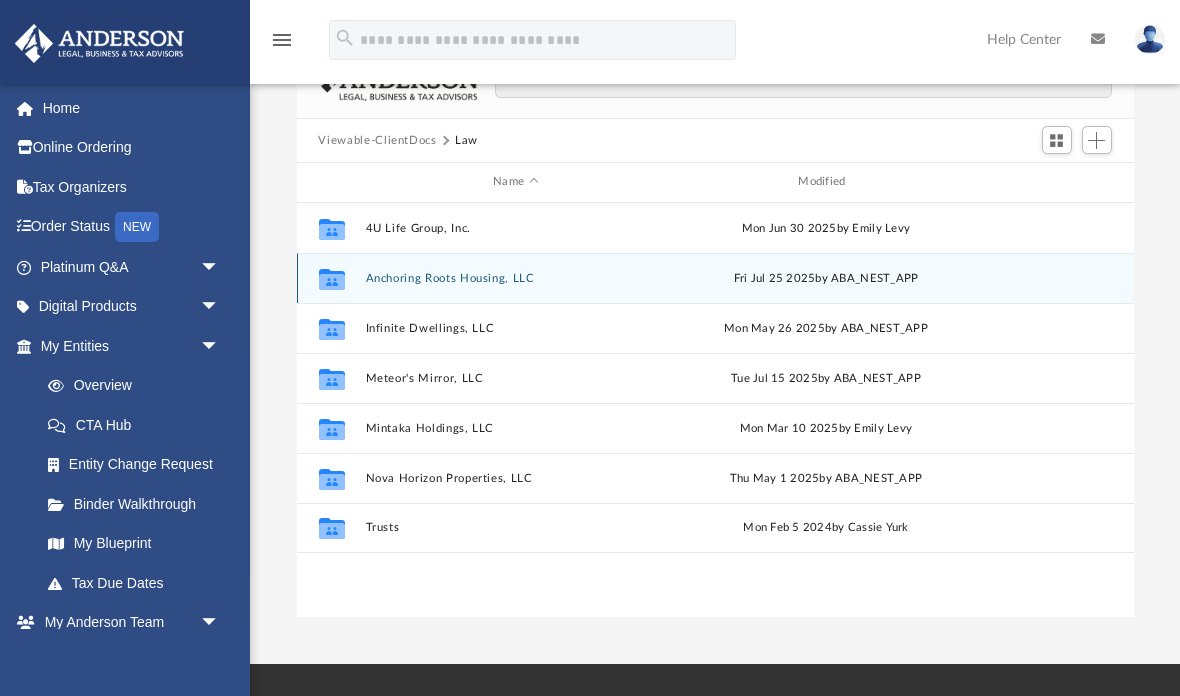 click on "Anchoring Roots Housing, LLC" at bounding box center [515, 278] 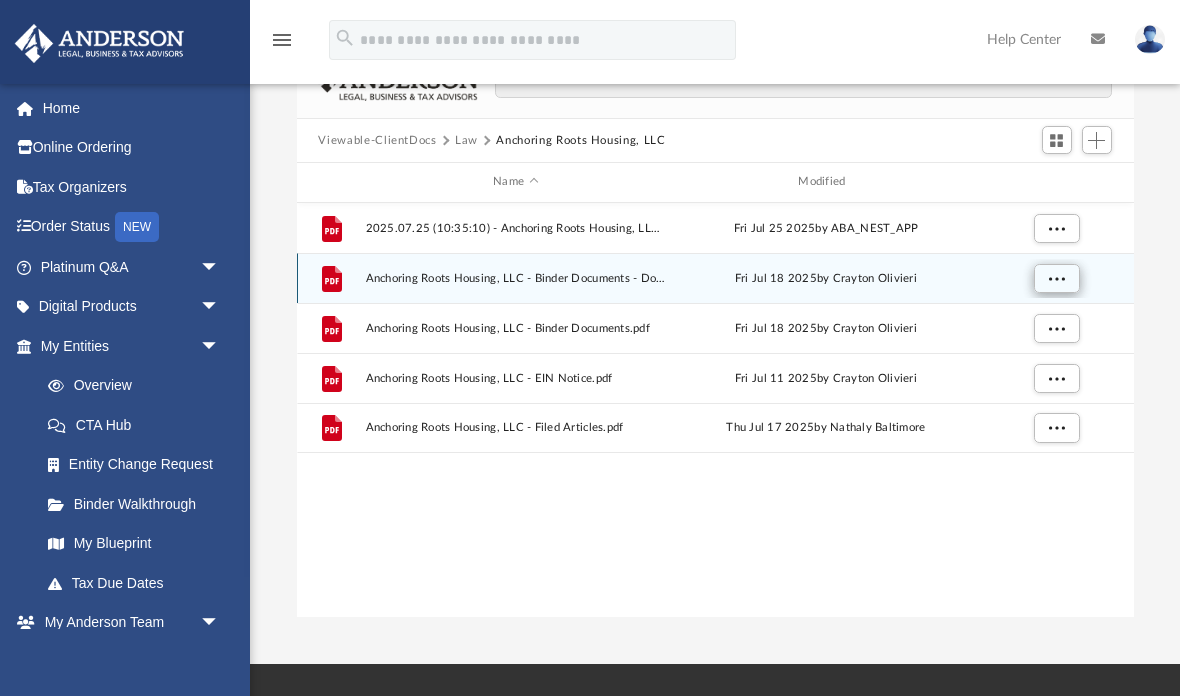 click at bounding box center [1056, 277] 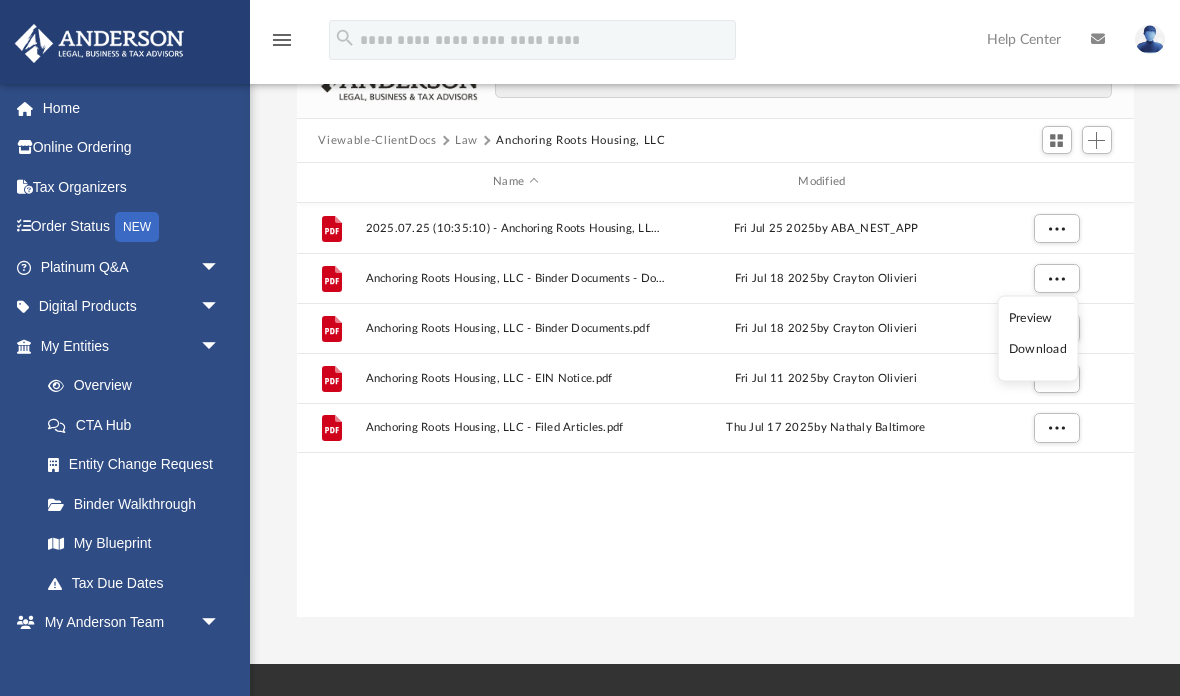click on "Preview" at bounding box center (1038, 317) 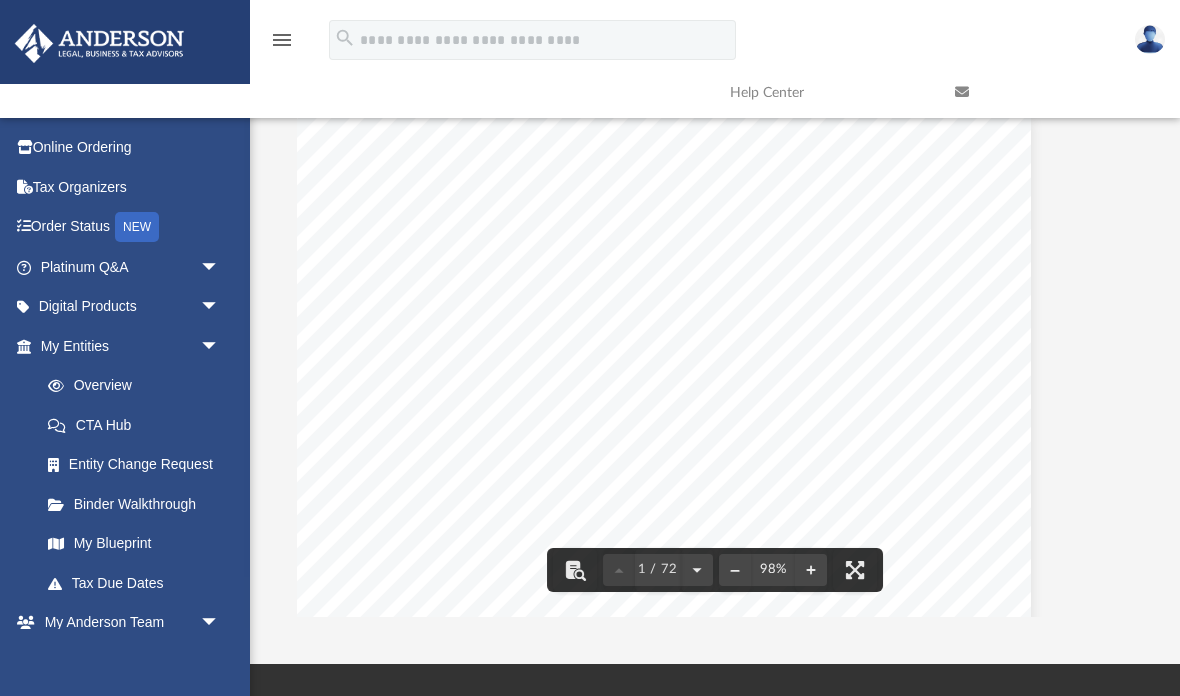 scroll, scrollTop: -1, scrollLeft: 96, axis: both 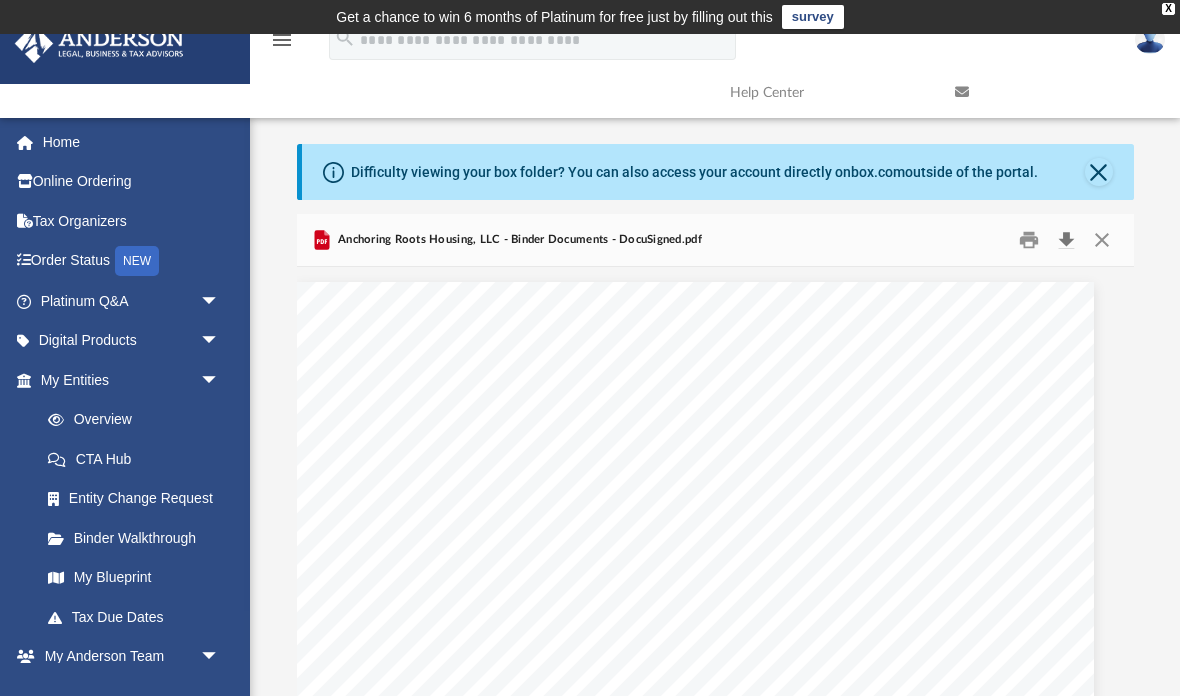 click at bounding box center (1067, 240) 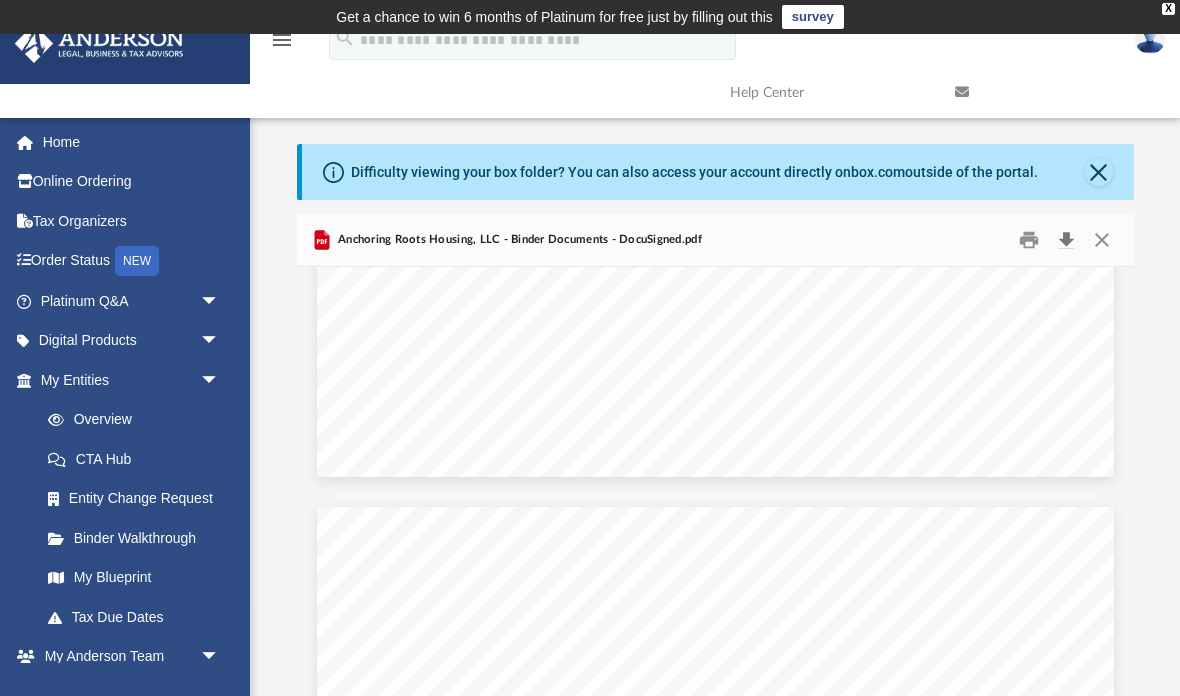 scroll, scrollTop: 30888, scrollLeft: -1, axis: both 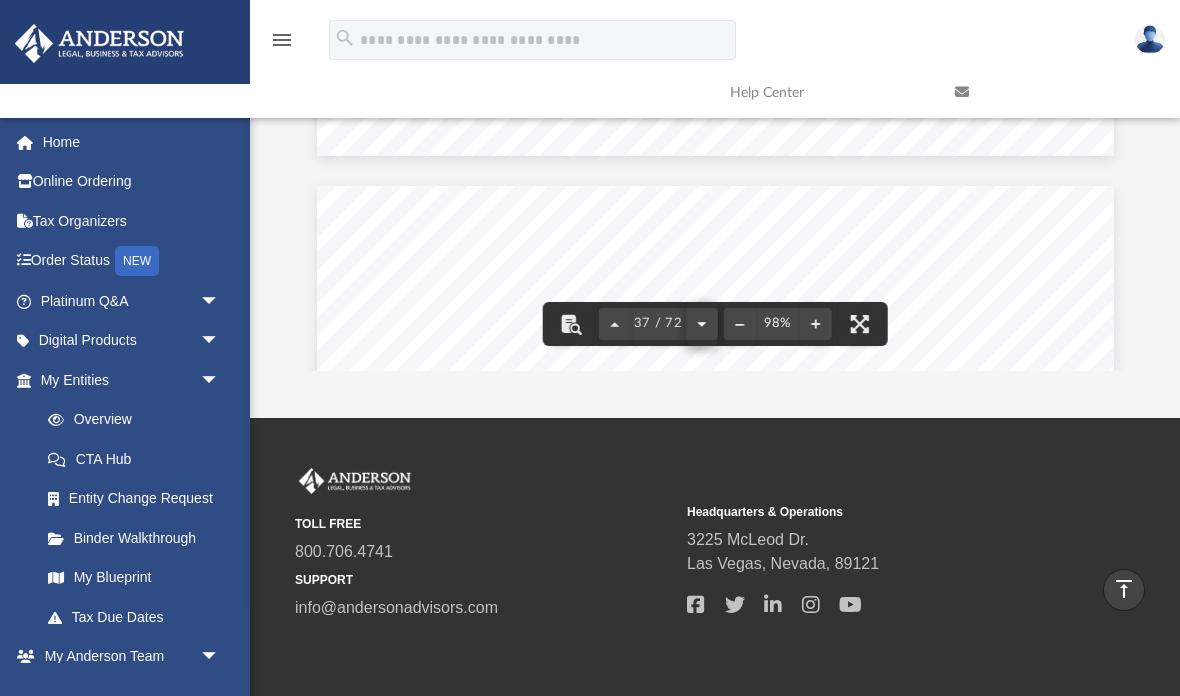 click at bounding box center (701, 324) 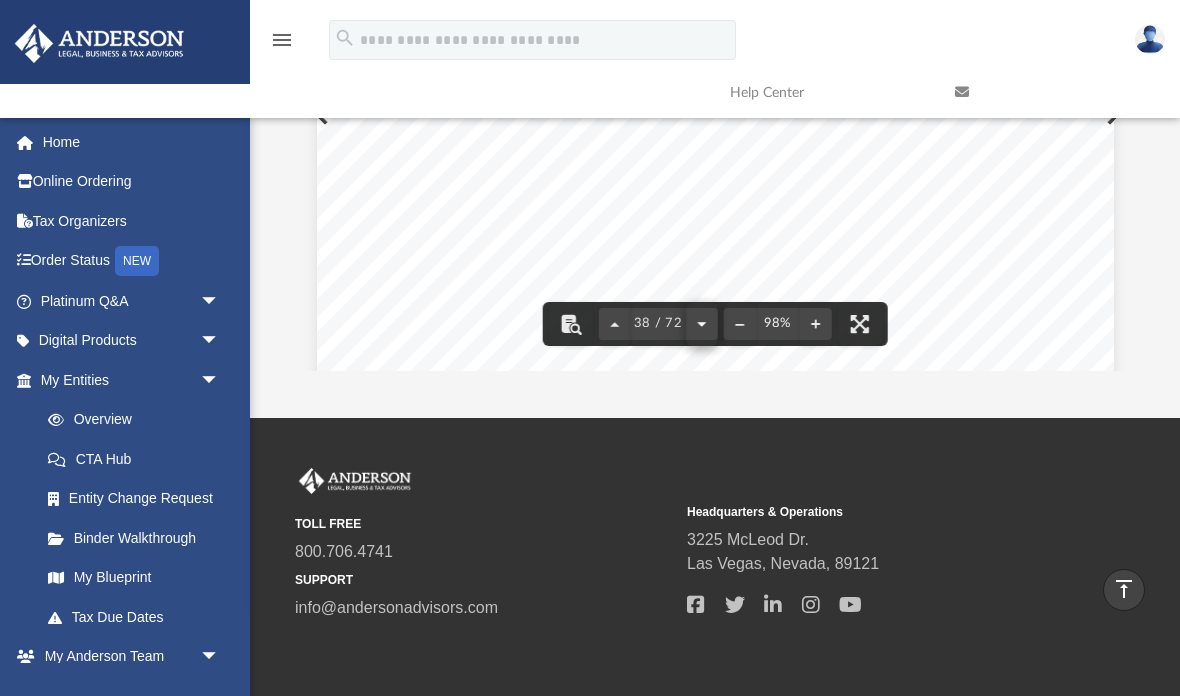 click at bounding box center (701, 324) 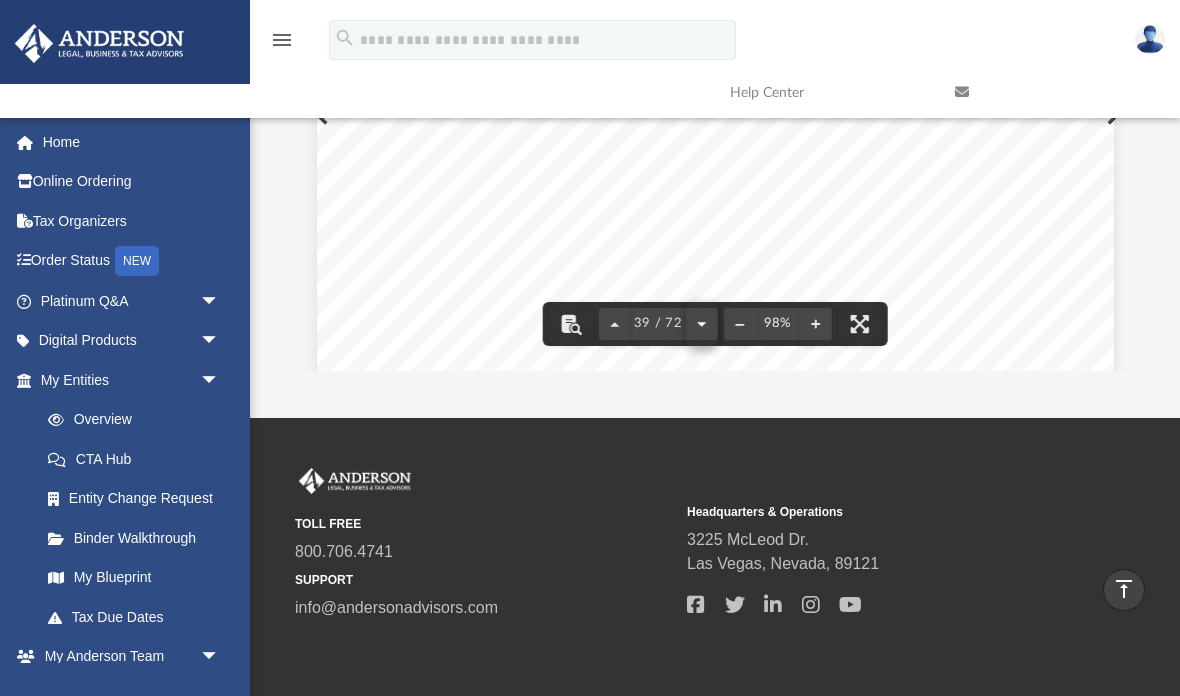 click at bounding box center [701, 324] 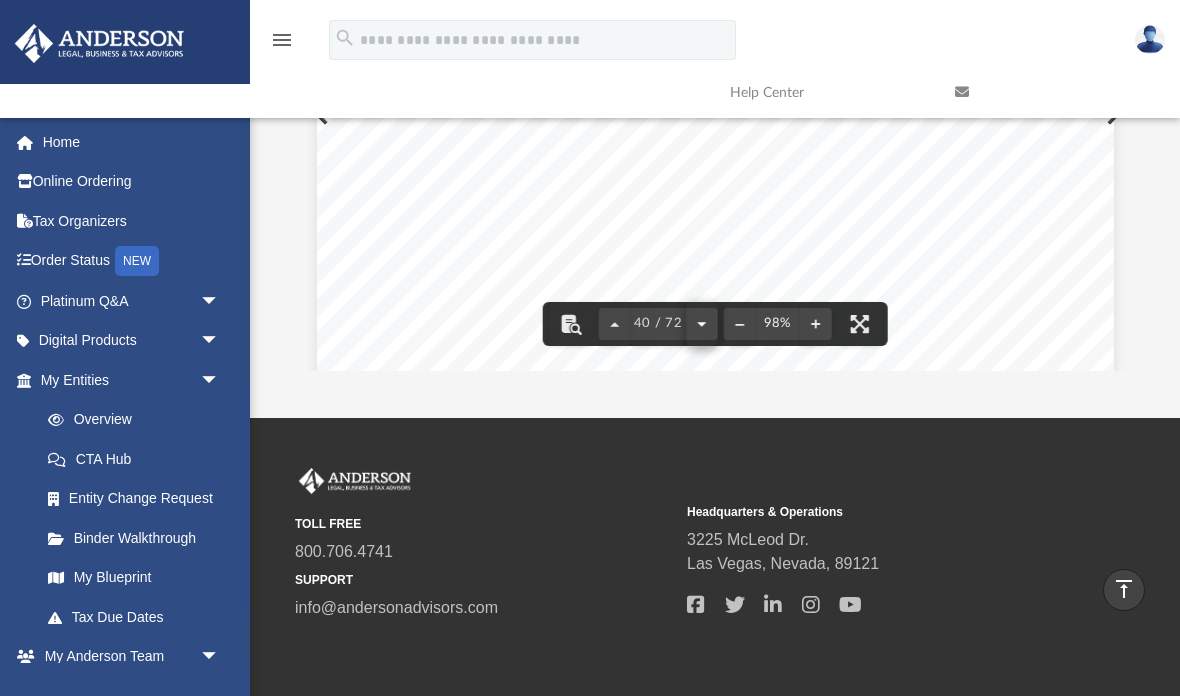 click at bounding box center (701, 324) 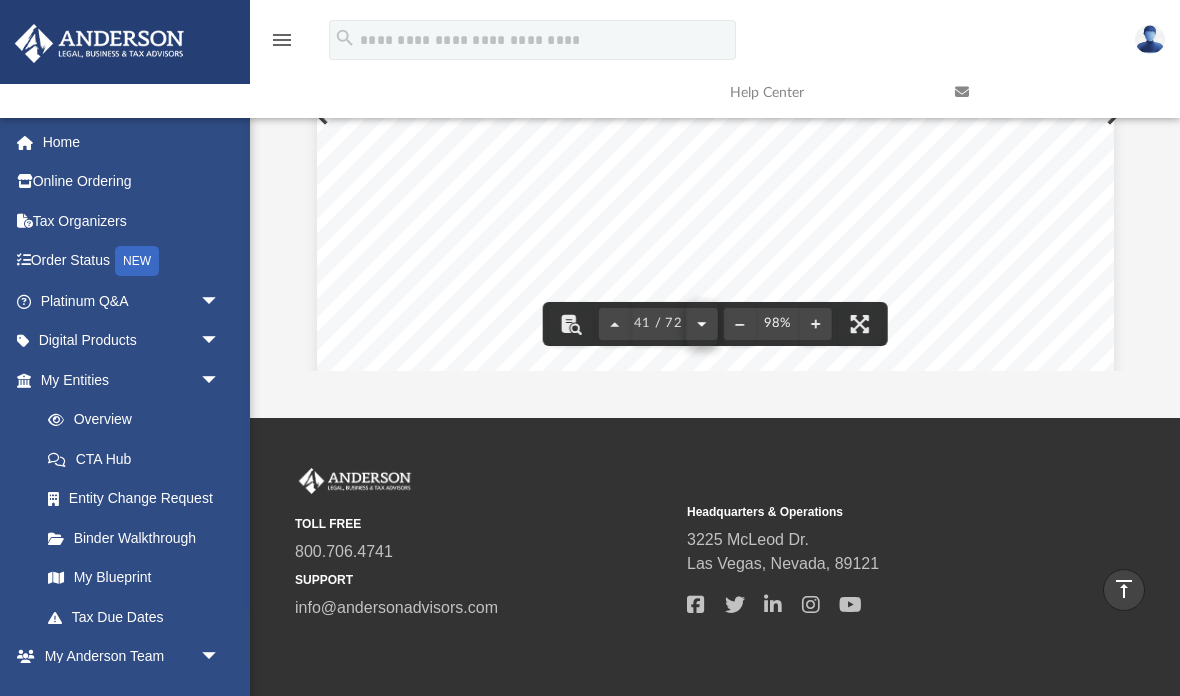 click at bounding box center (701, 324) 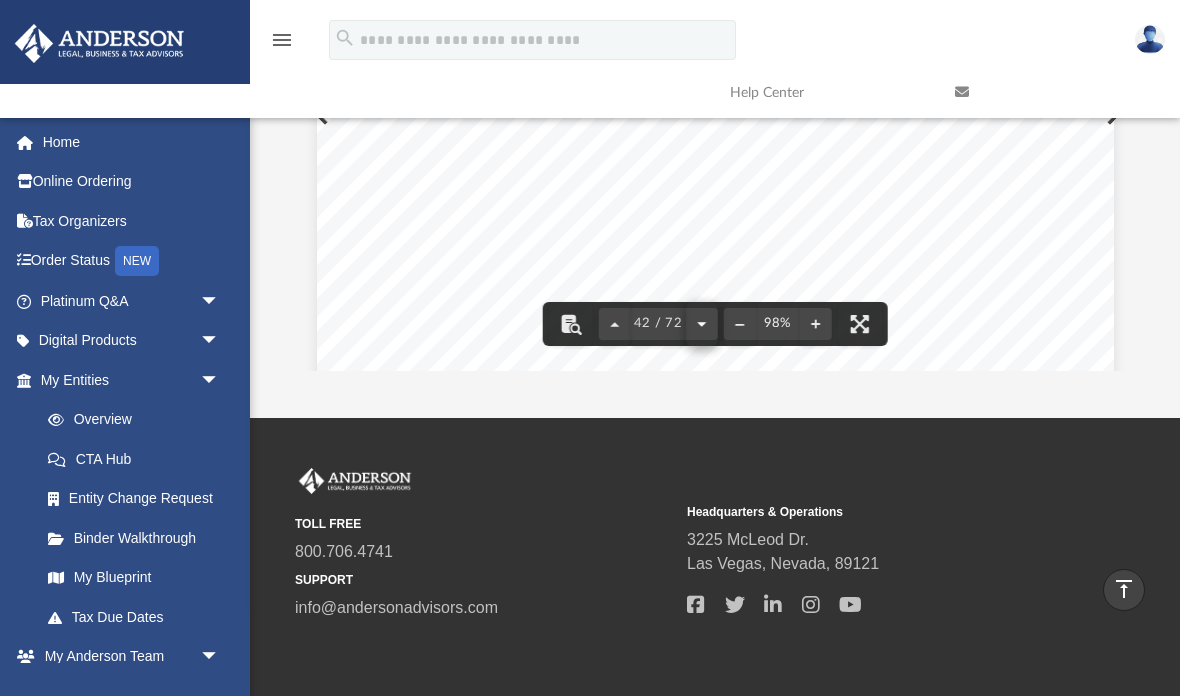 click at bounding box center (701, 324) 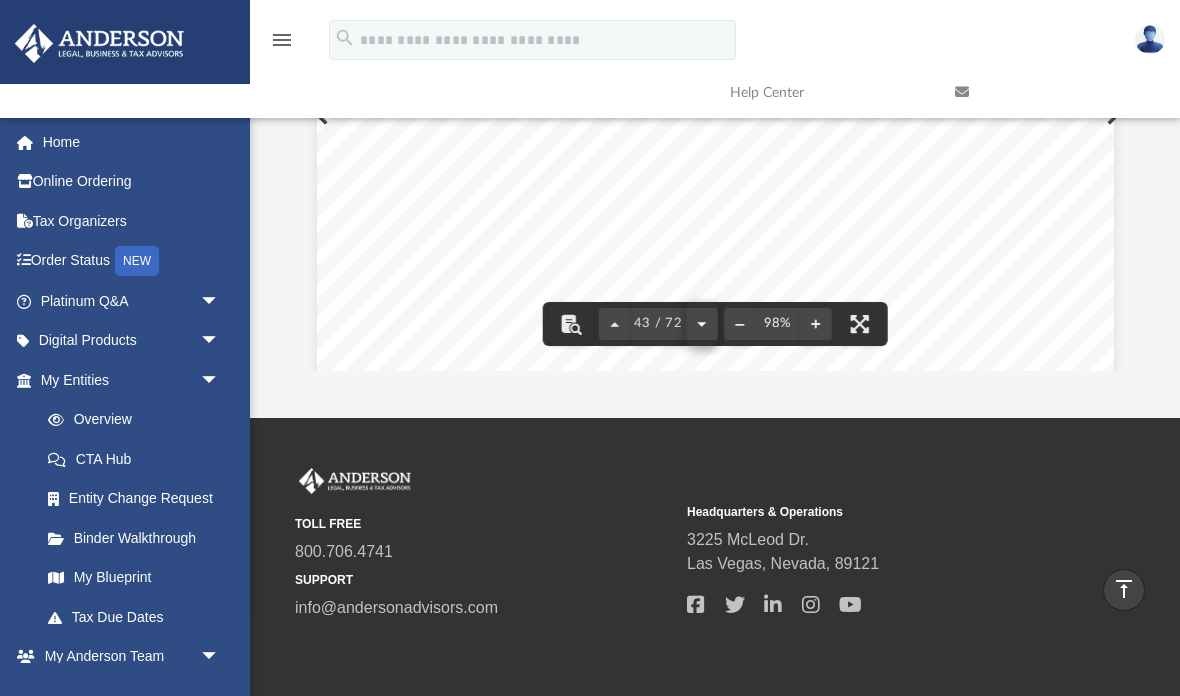 click at bounding box center (701, 324) 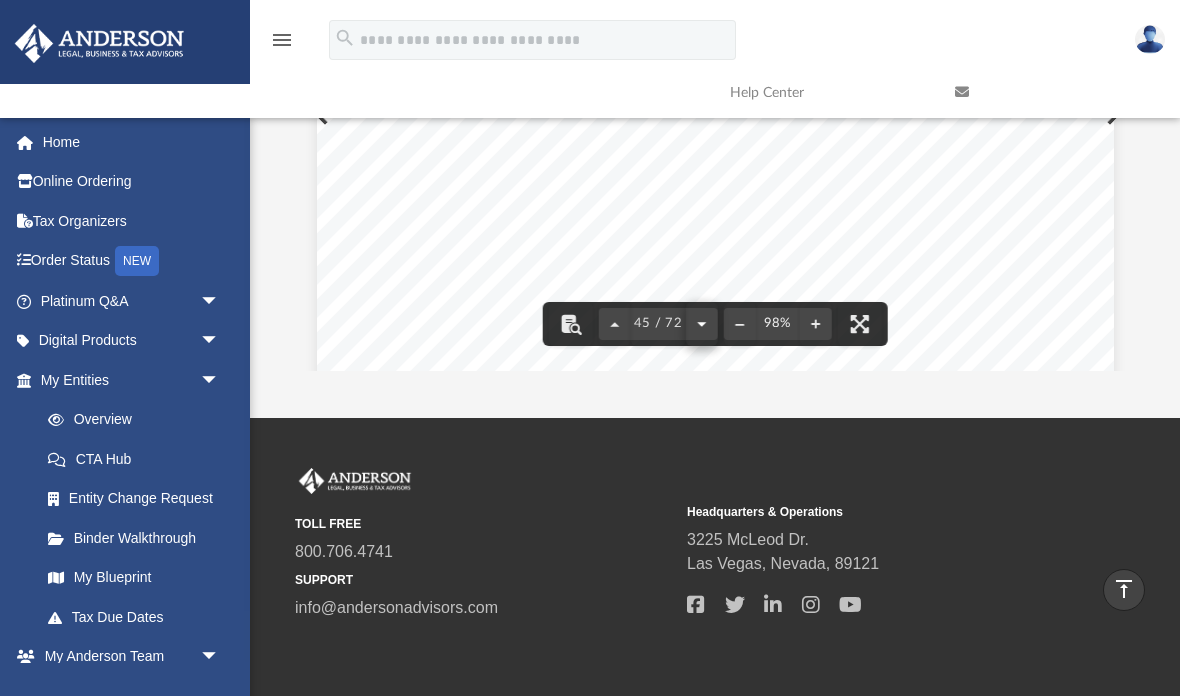 click at bounding box center [701, 324] 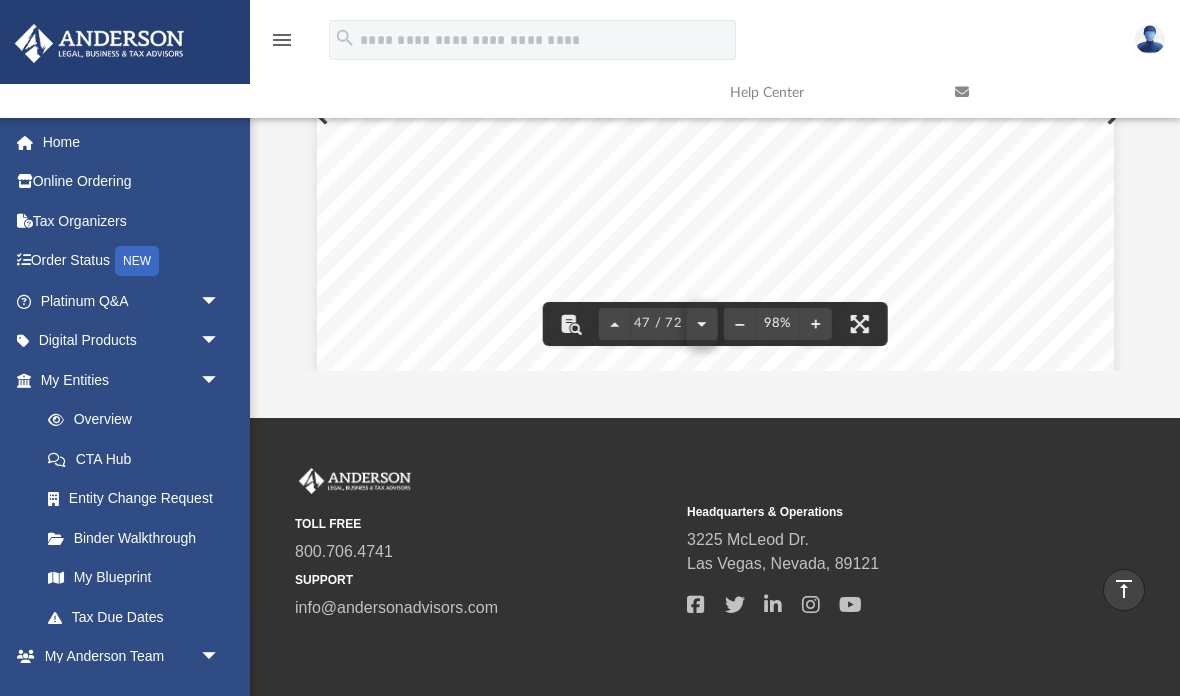 click at bounding box center (701, 324) 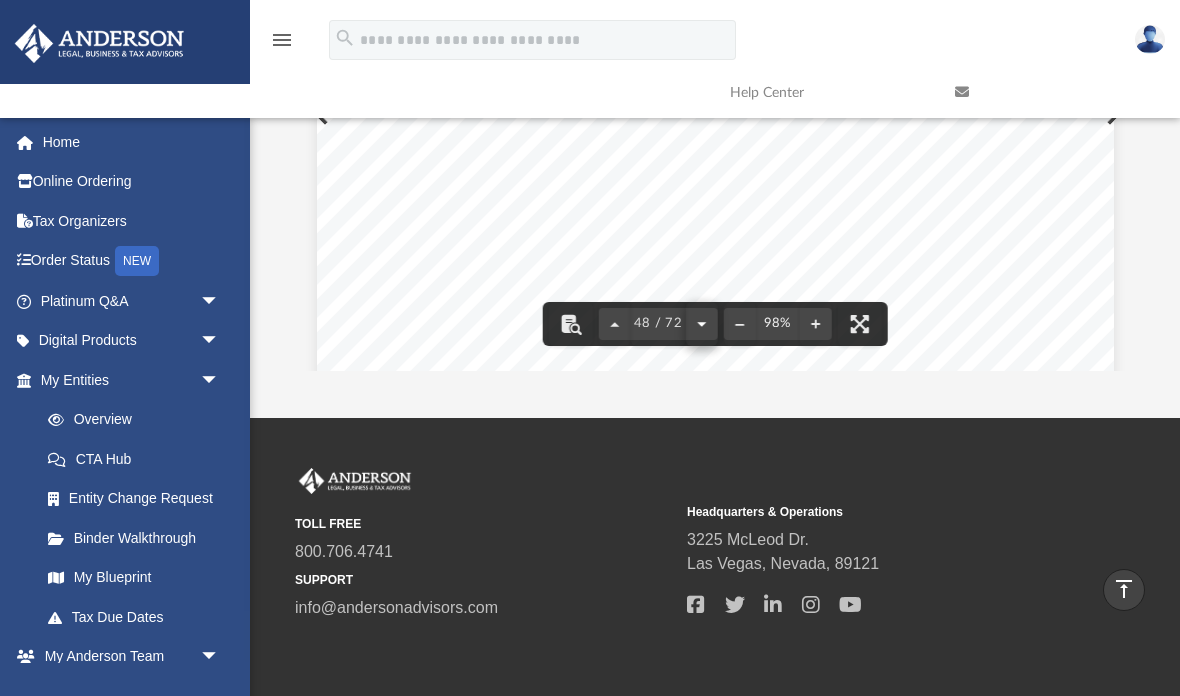 click at bounding box center (701, 324) 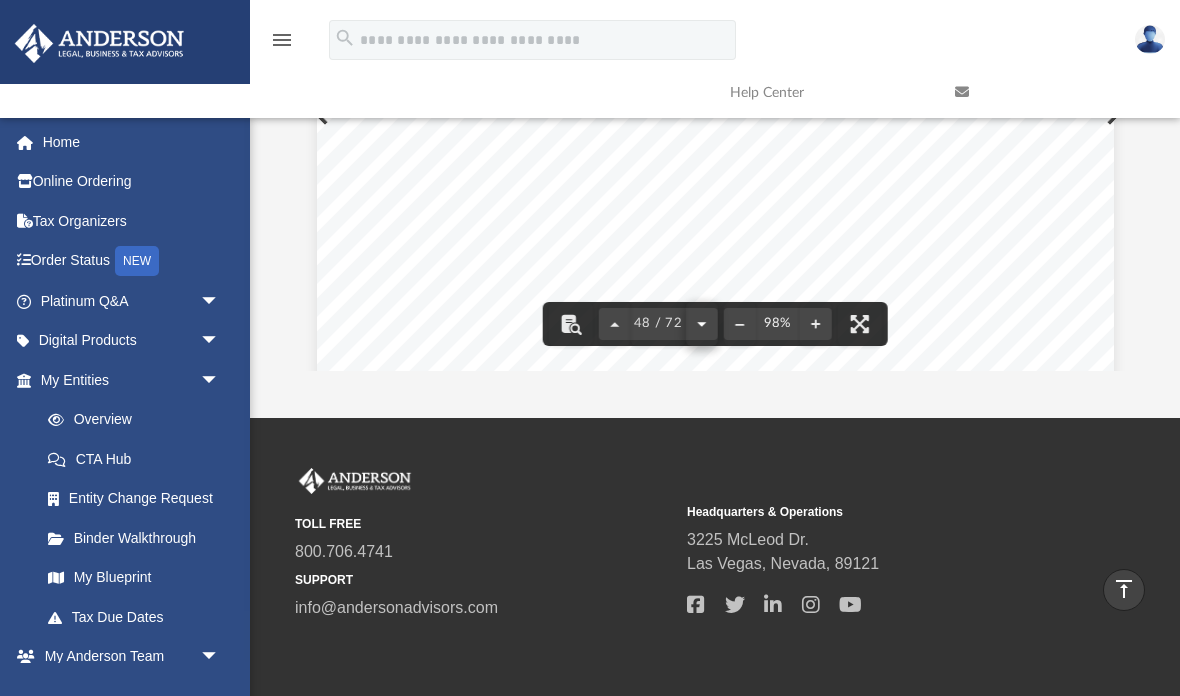 click at bounding box center (701, 324) 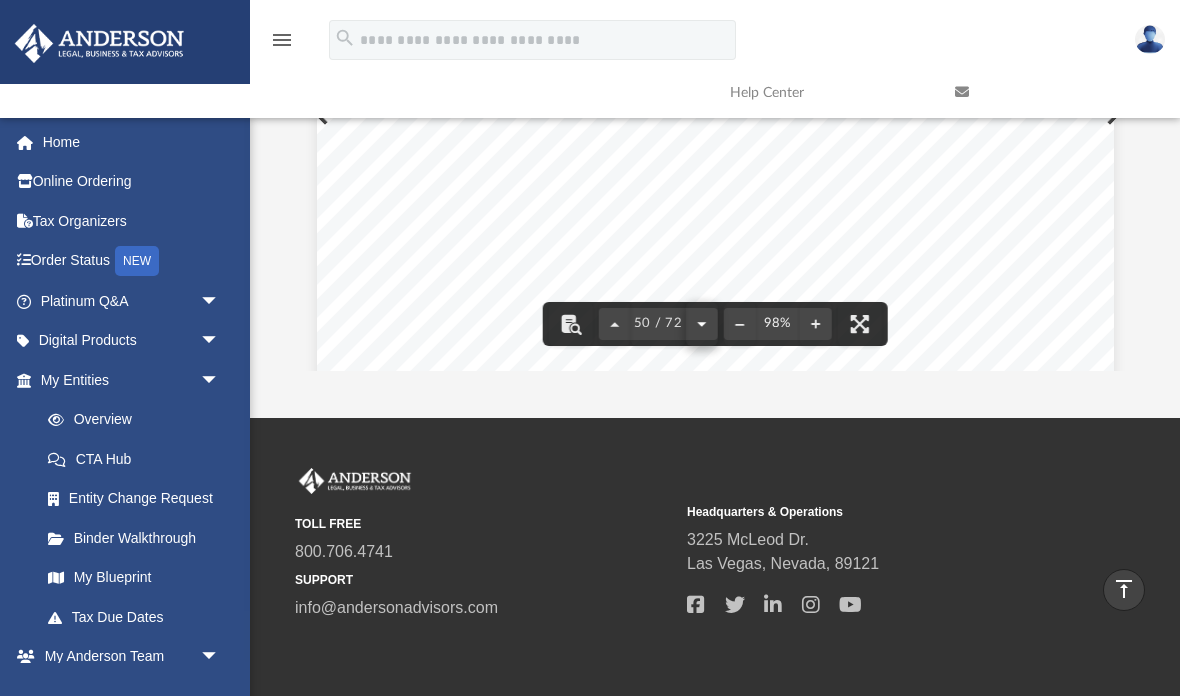 click at bounding box center (701, 324) 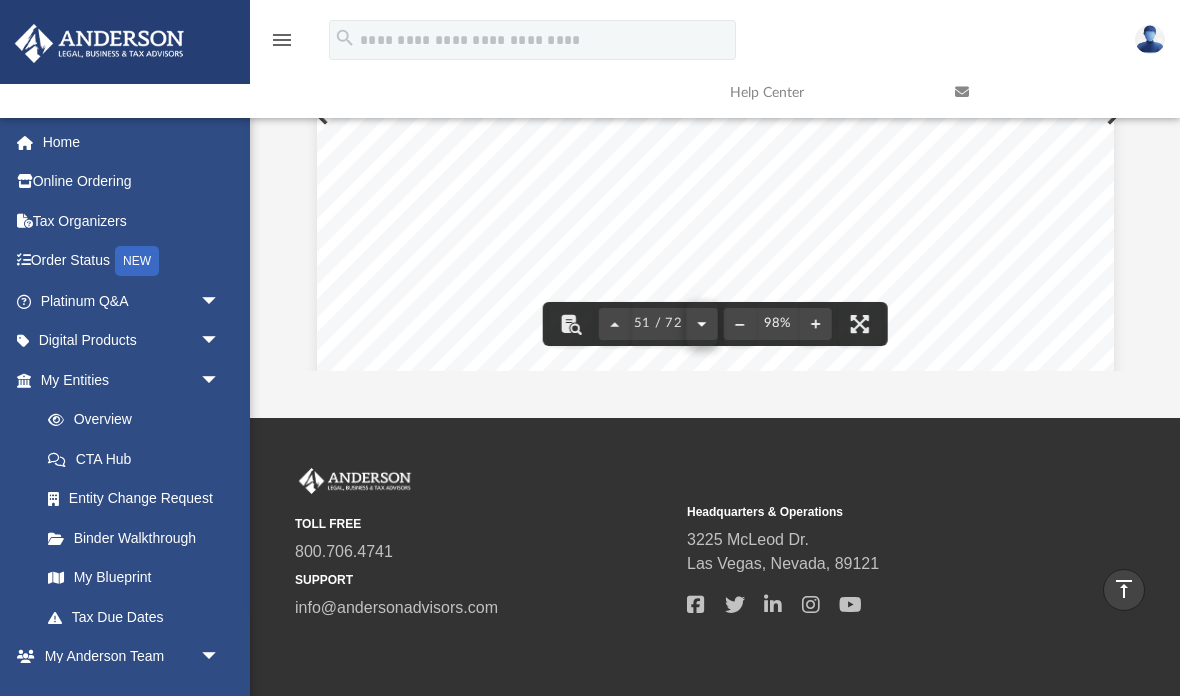 click at bounding box center [701, 324] 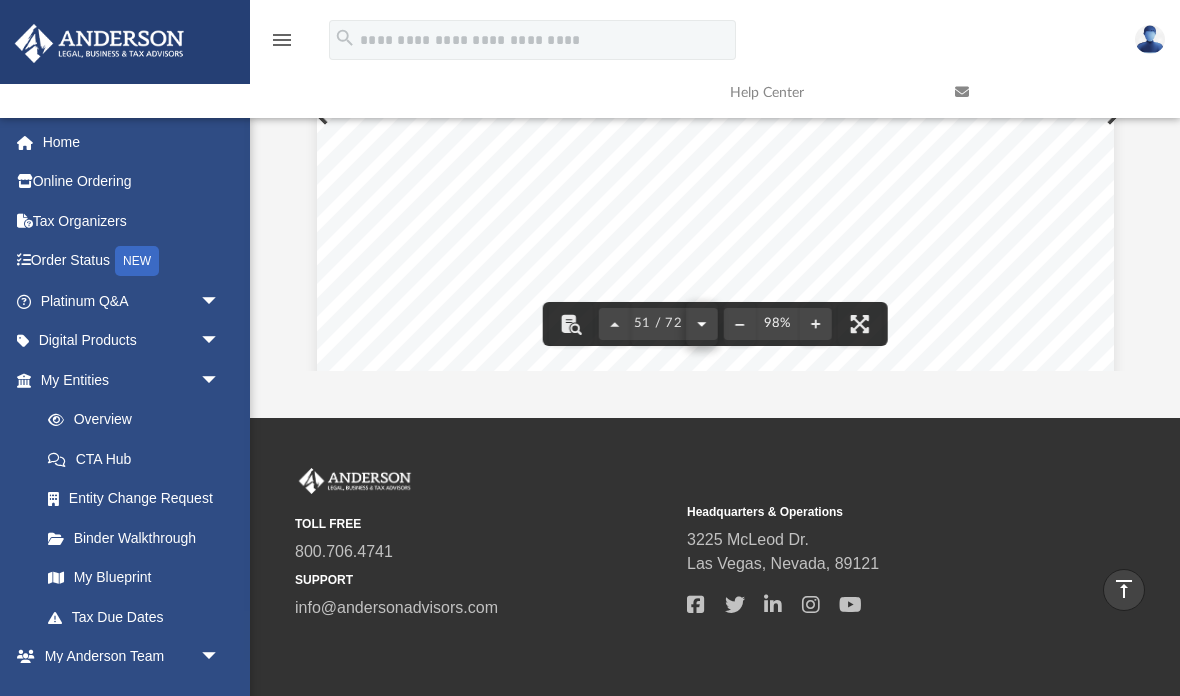 click at bounding box center [701, 324] 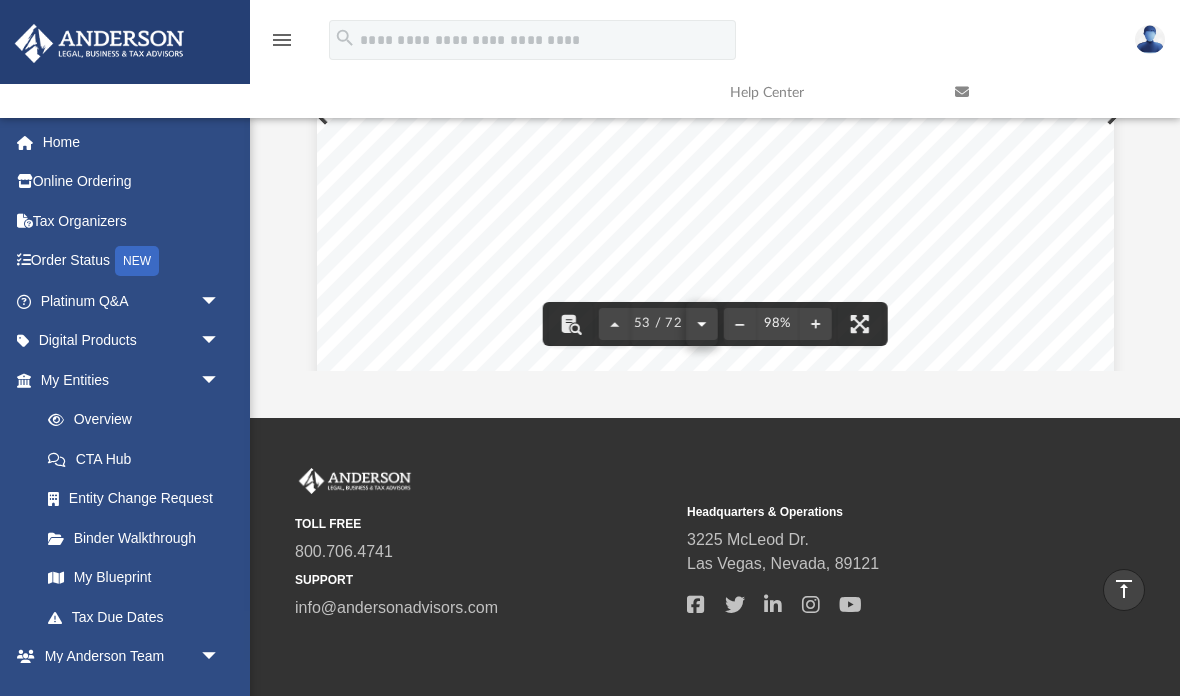 click at bounding box center (701, 324) 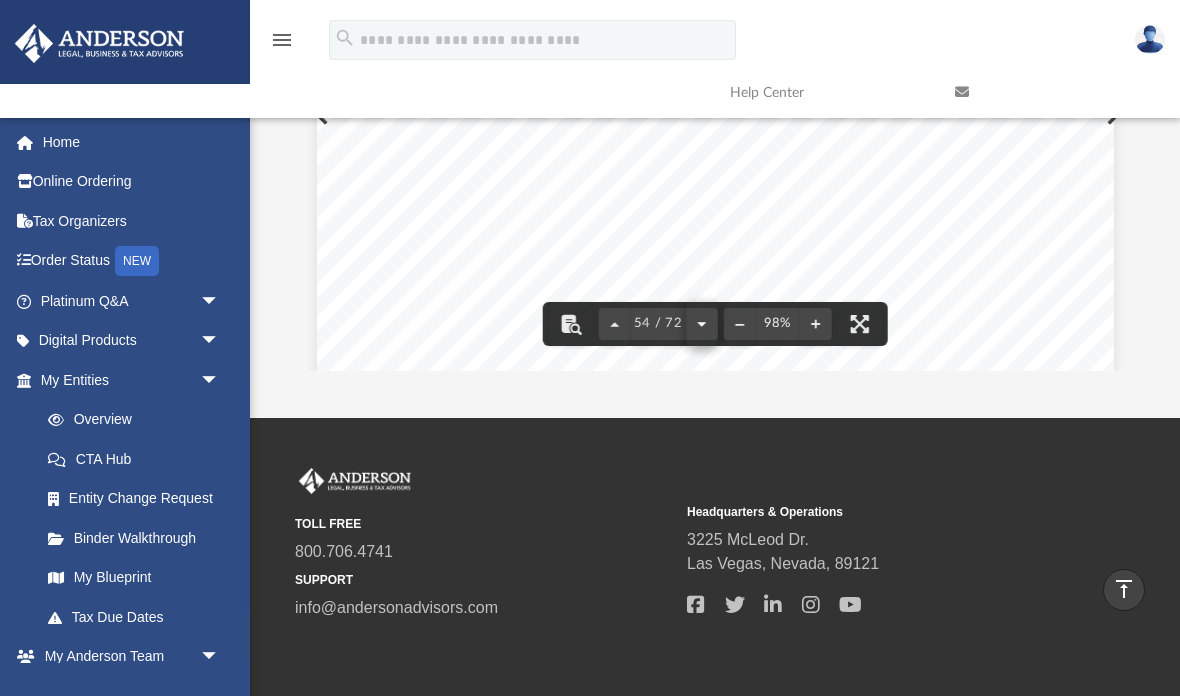 click at bounding box center [701, 324] 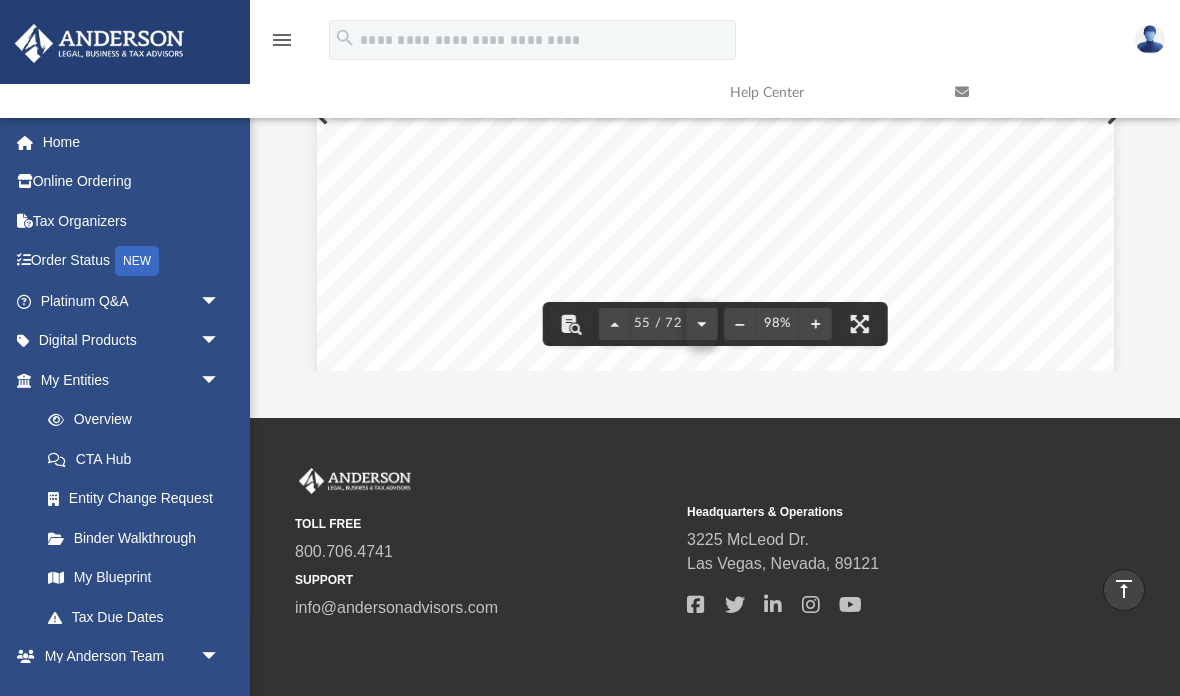 click at bounding box center [701, 324] 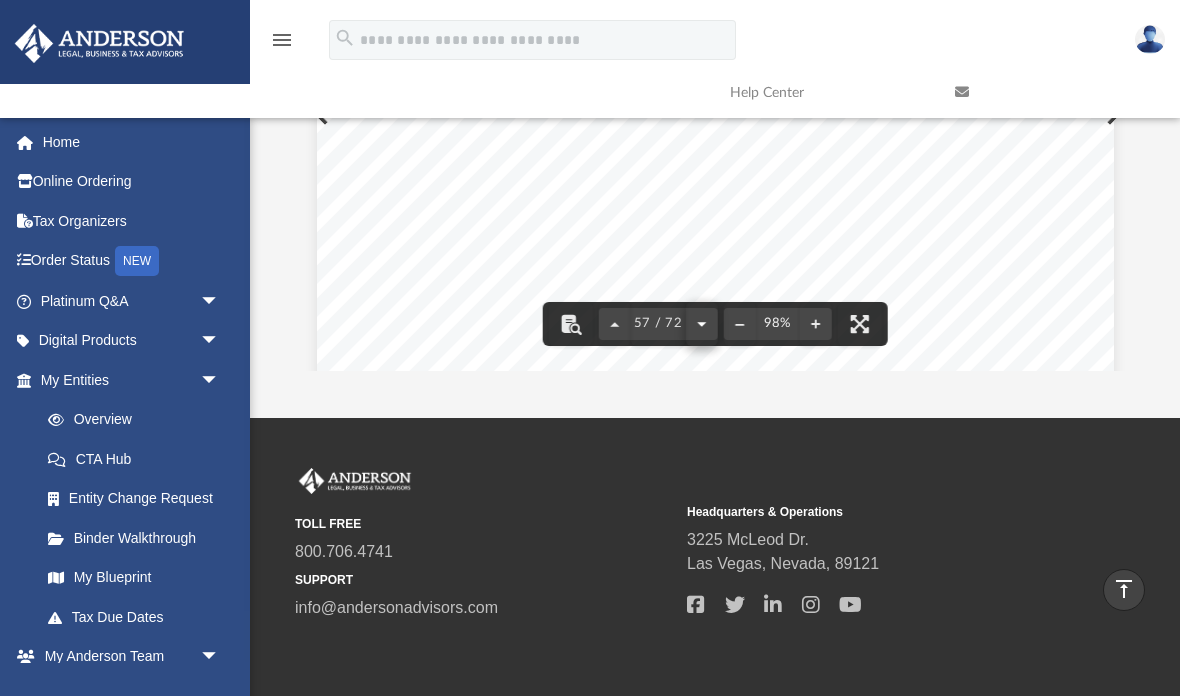 click at bounding box center [701, 324] 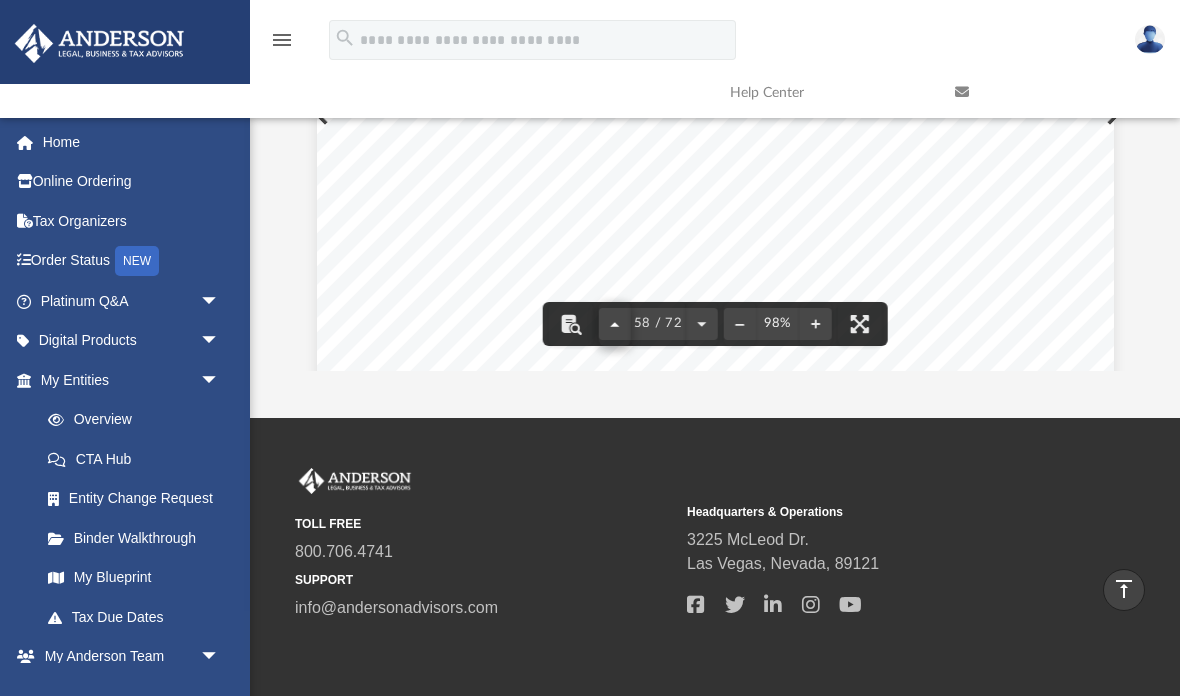 click at bounding box center [615, 324] 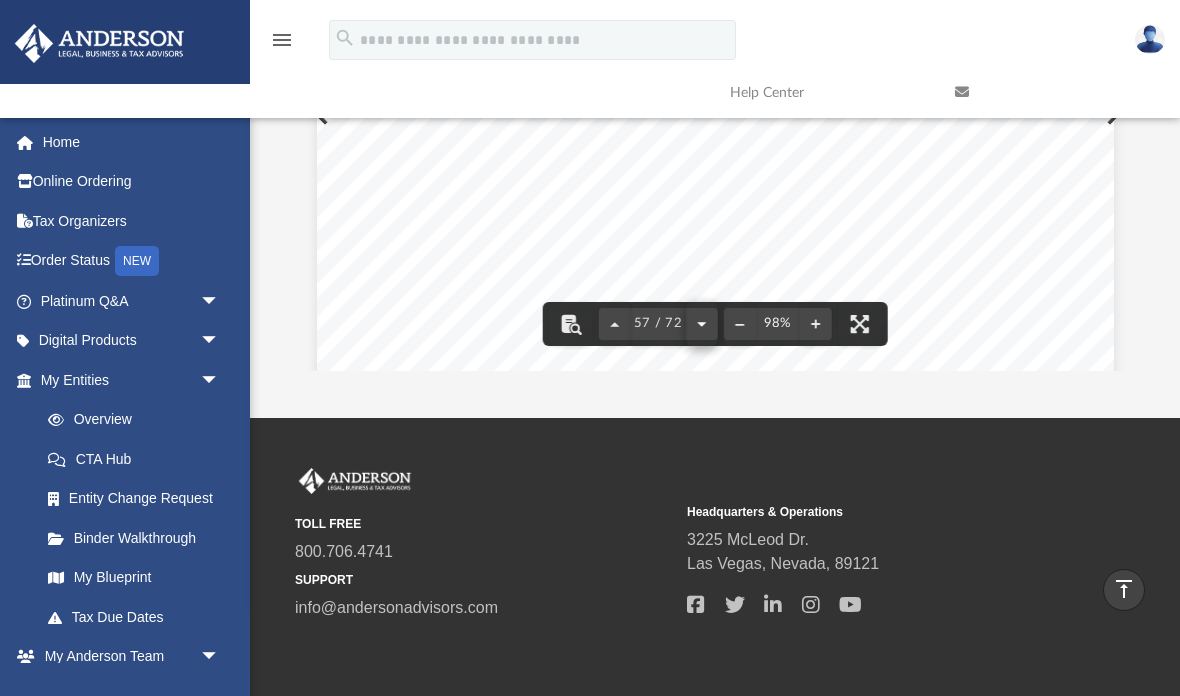 click at bounding box center (701, 324) 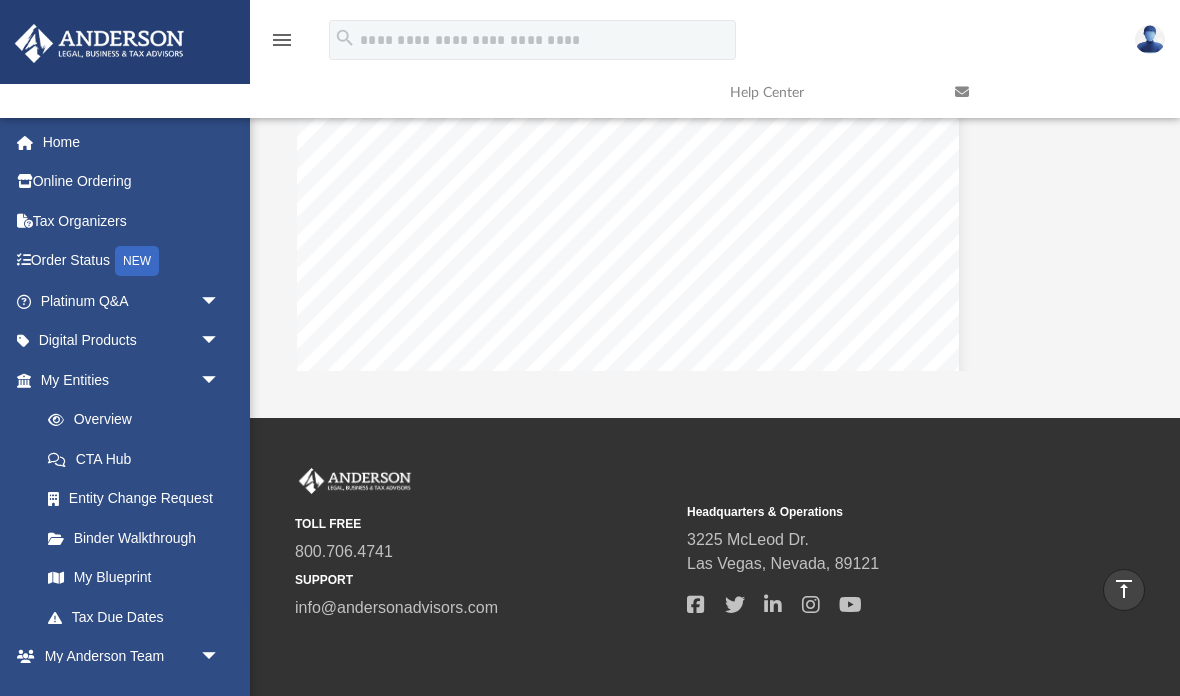 scroll, scrollTop: 48351, scrollLeft: 162, axis: both 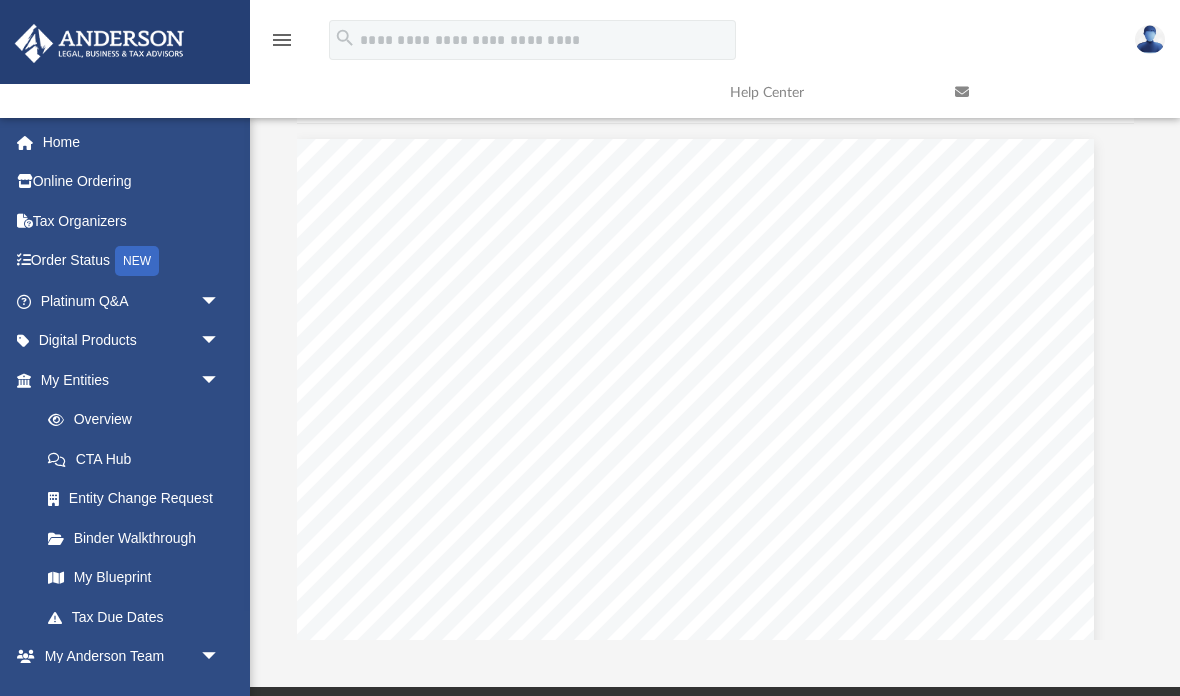 click at bounding box center [571, 593] 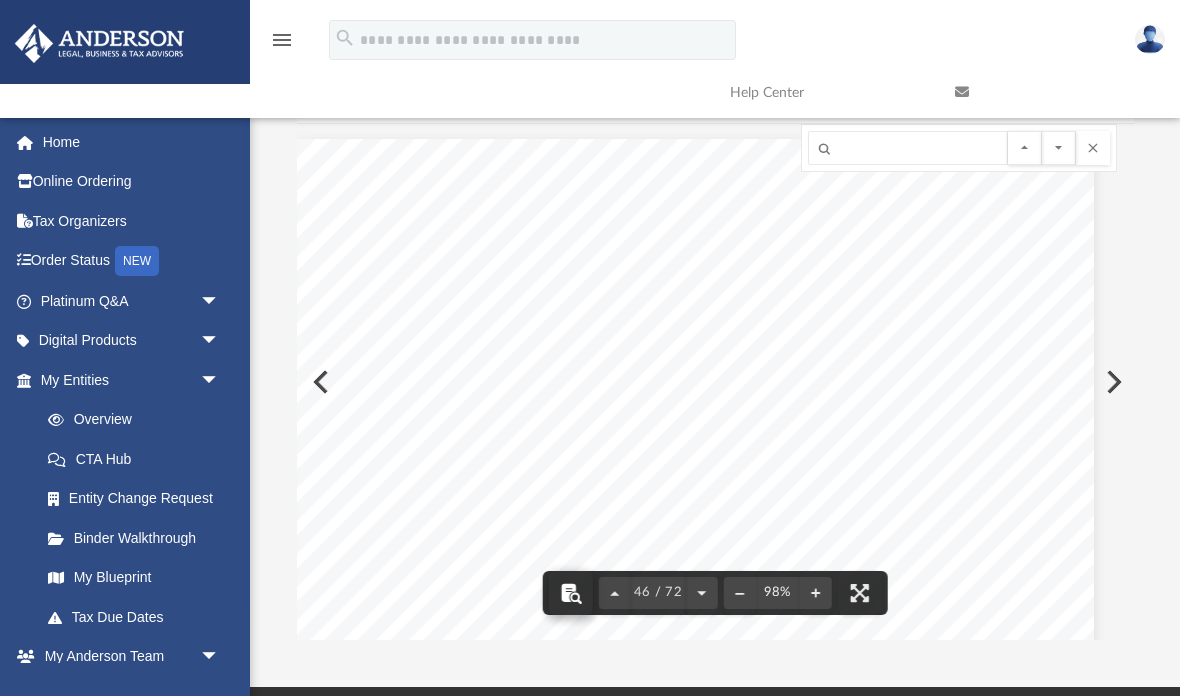 click at bounding box center (571, 593) 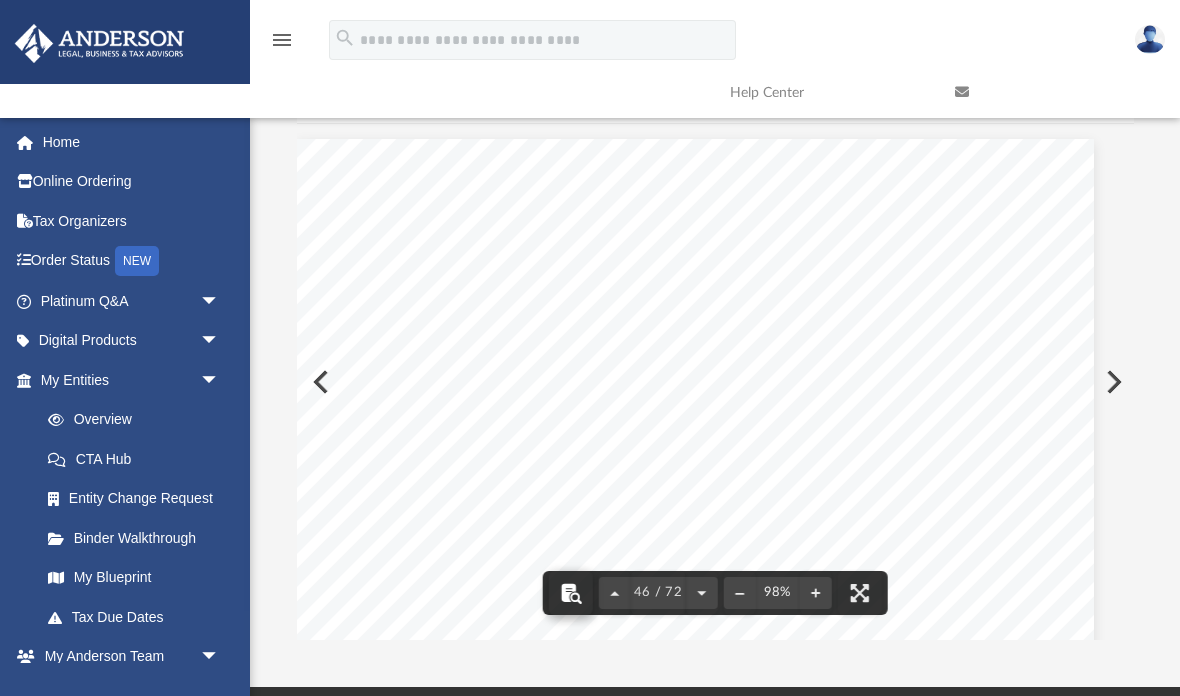 click at bounding box center (571, 593) 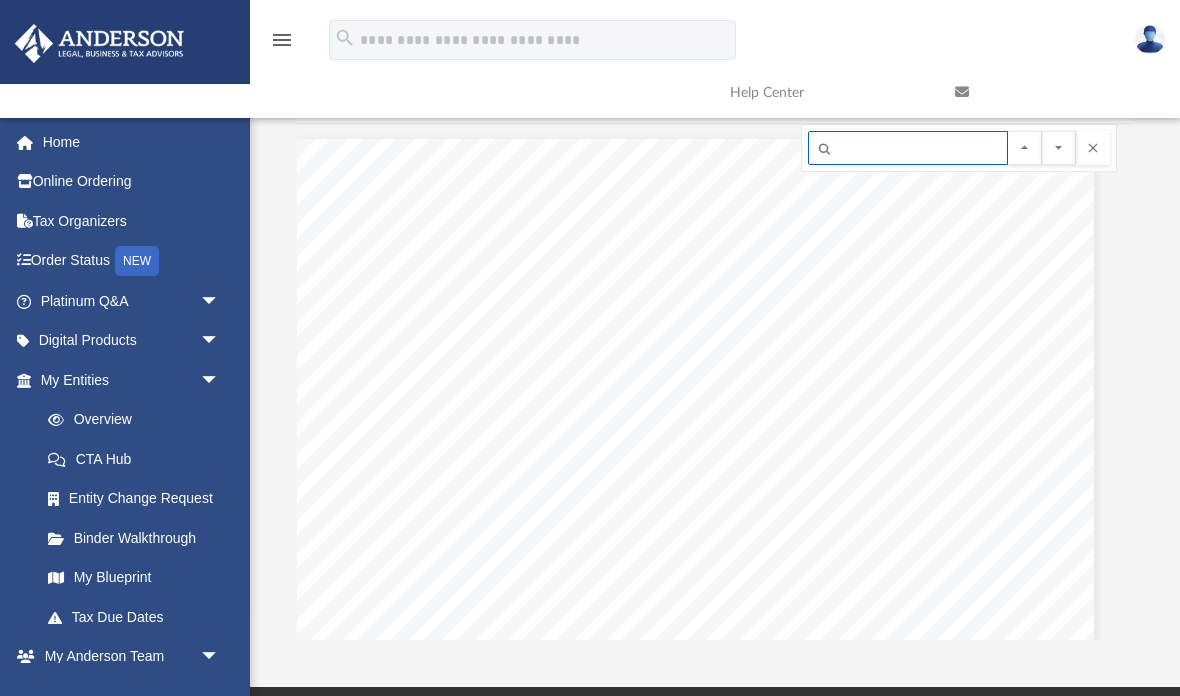 type on "*" 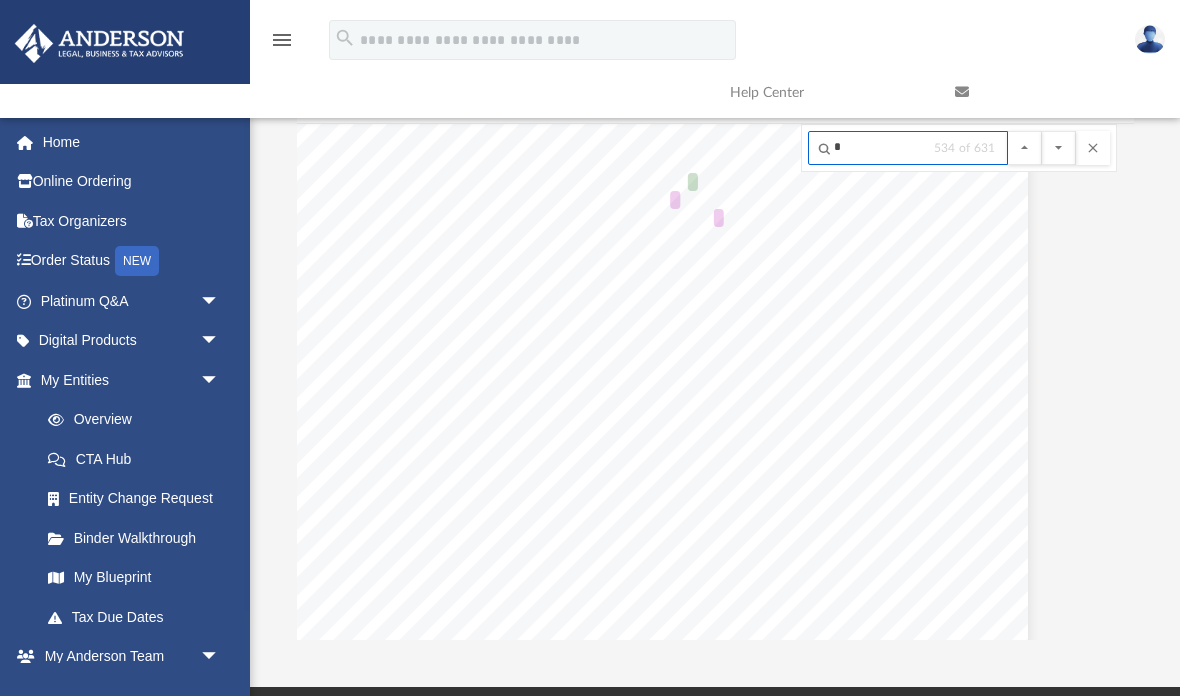 type on "*" 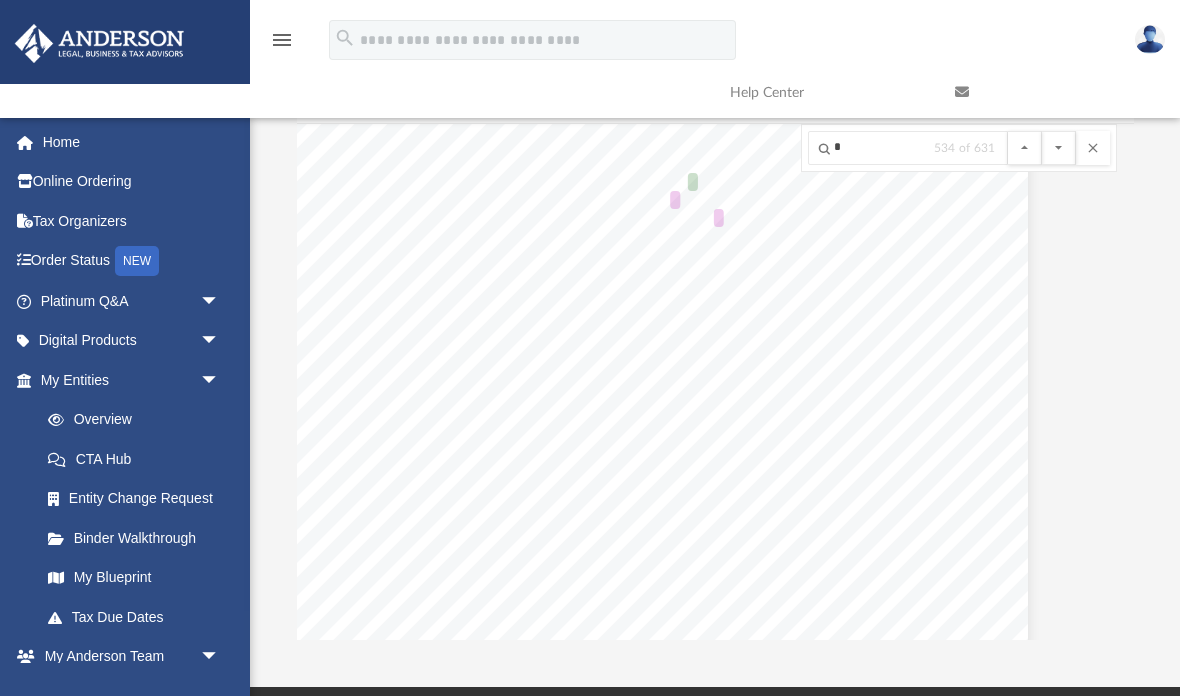 click at bounding box center [1059, 148] 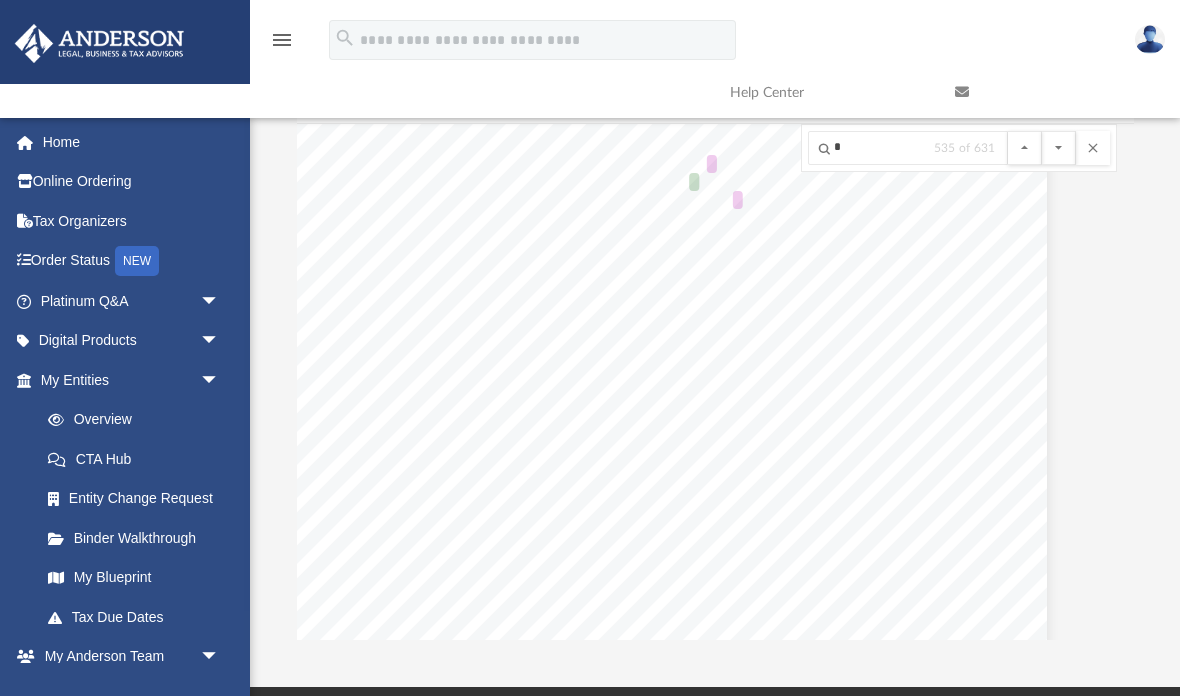 type 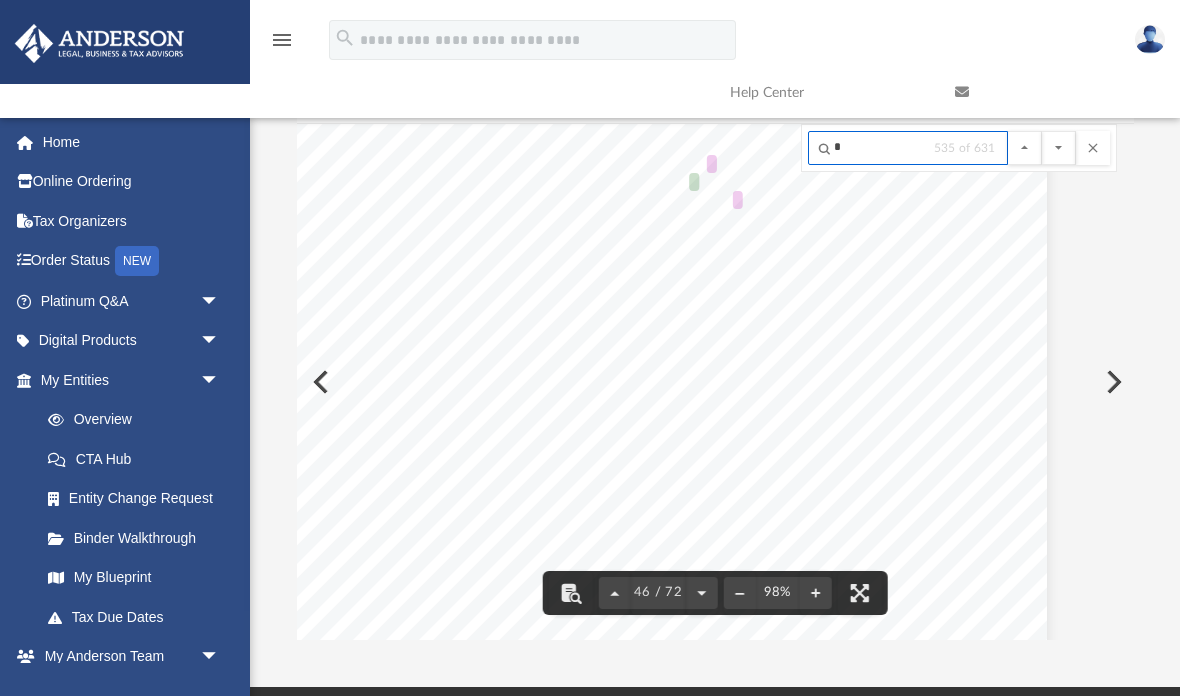 click on "*" at bounding box center [908, 148] 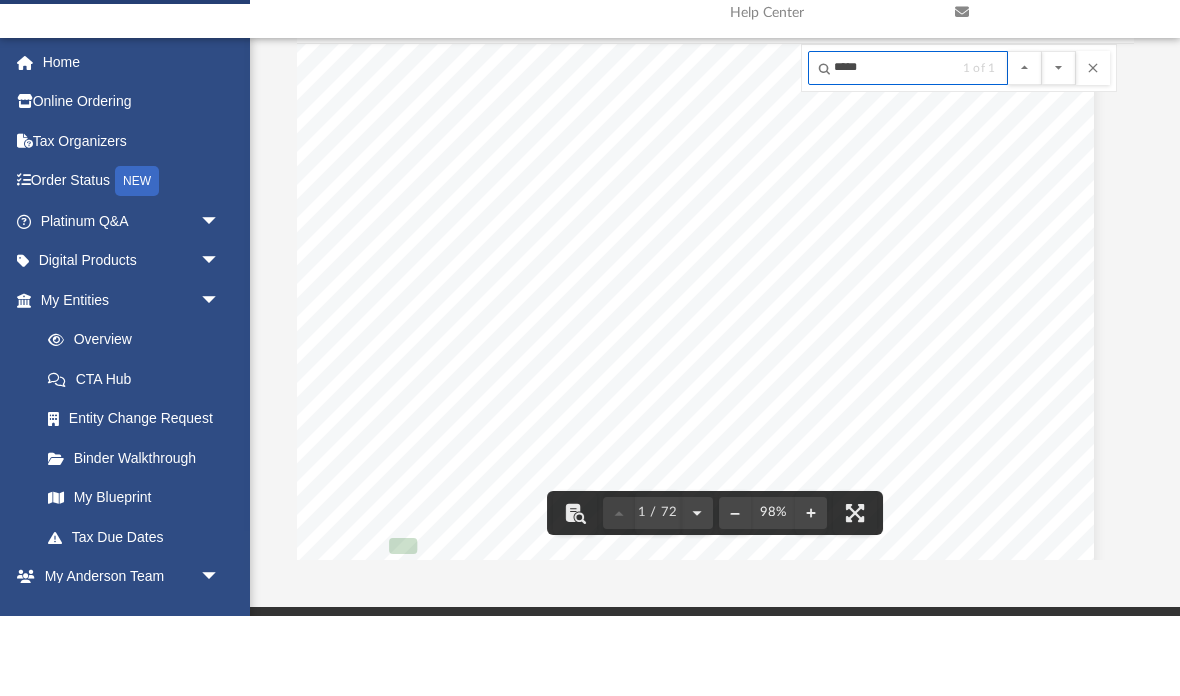 scroll, scrollTop: 0, scrollLeft: 20, axis: horizontal 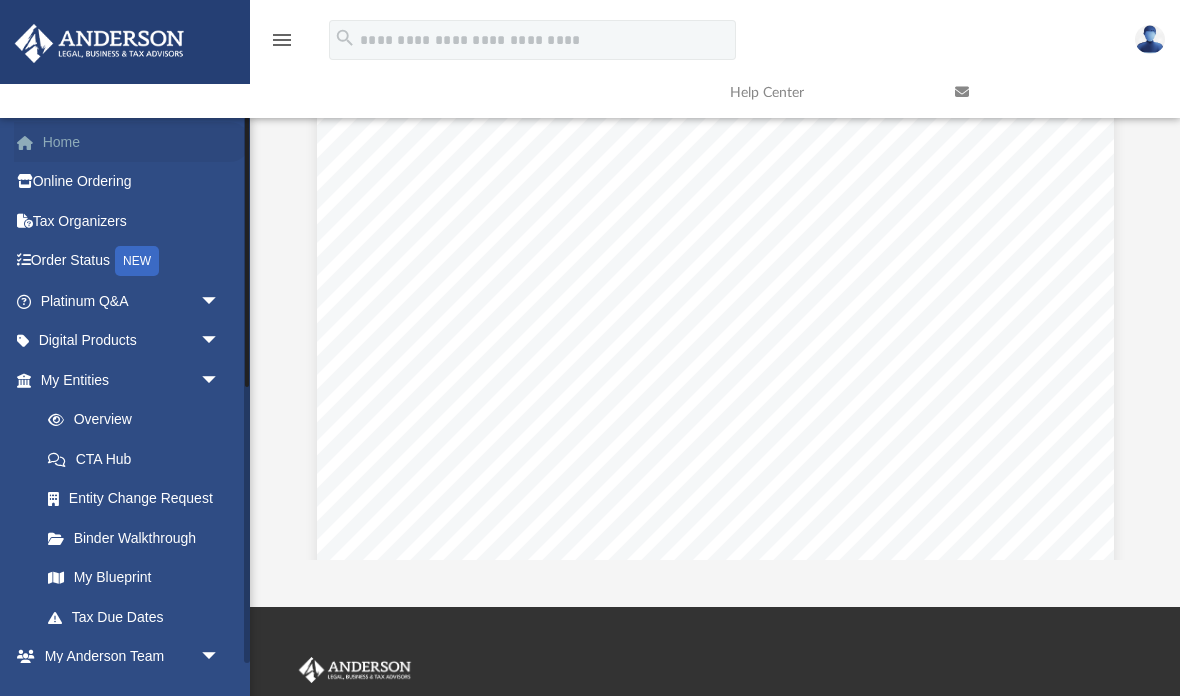type on "*****" 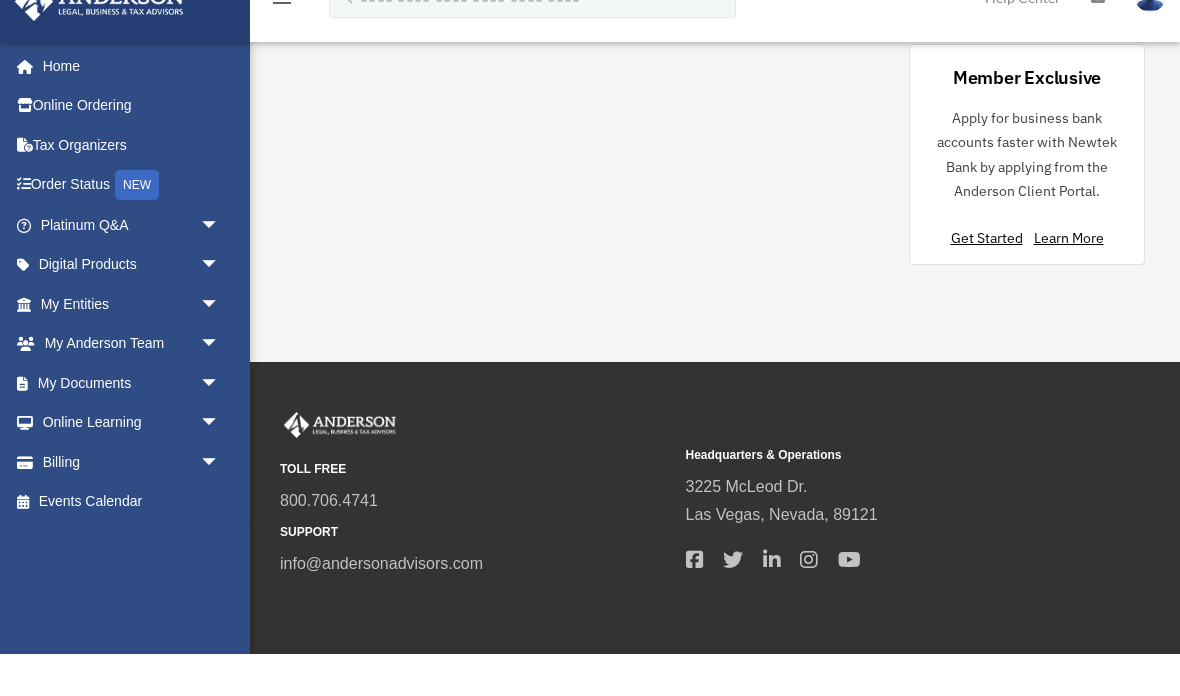 scroll, scrollTop: 2098, scrollLeft: 0, axis: vertical 